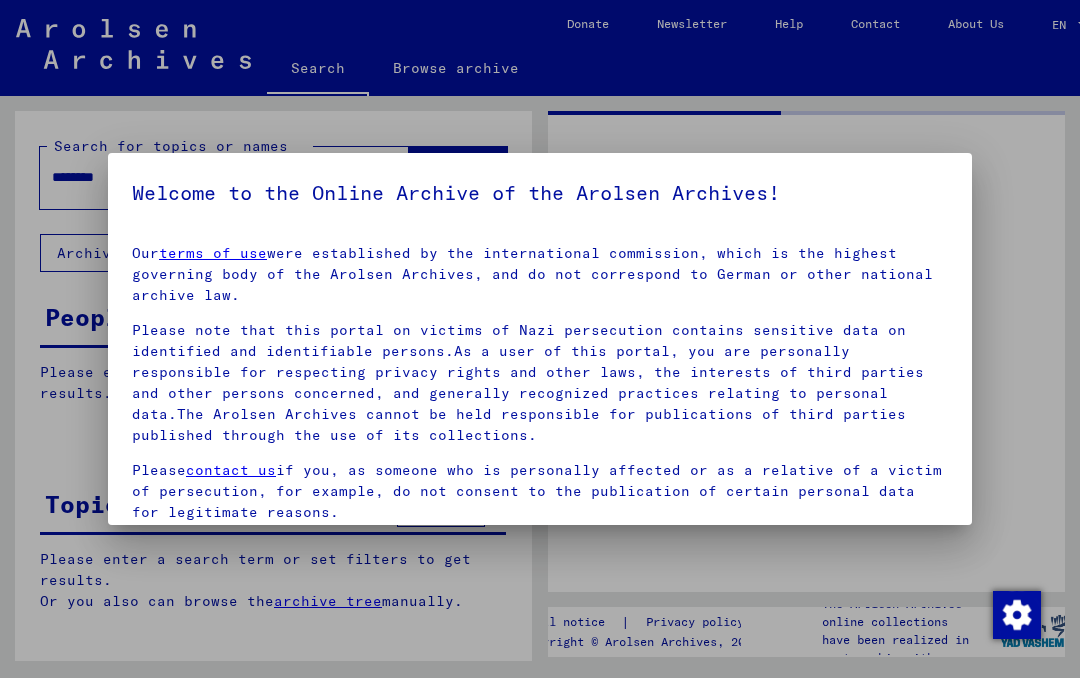 scroll, scrollTop: 0, scrollLeft: 0, axis: both 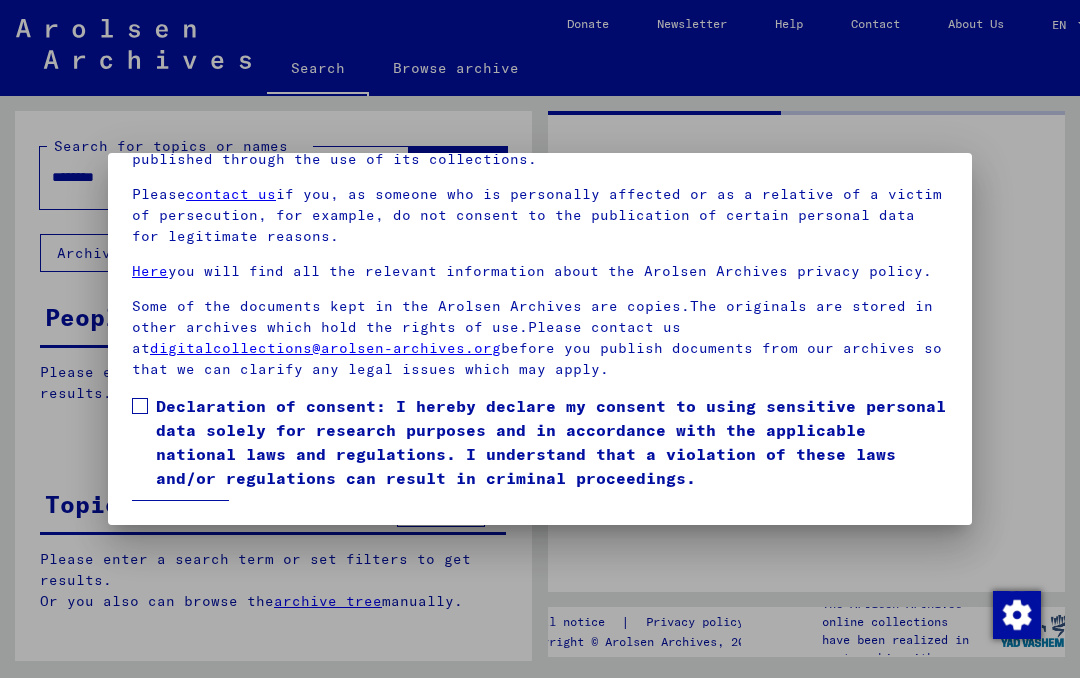 click at bounding box center [140, 406] 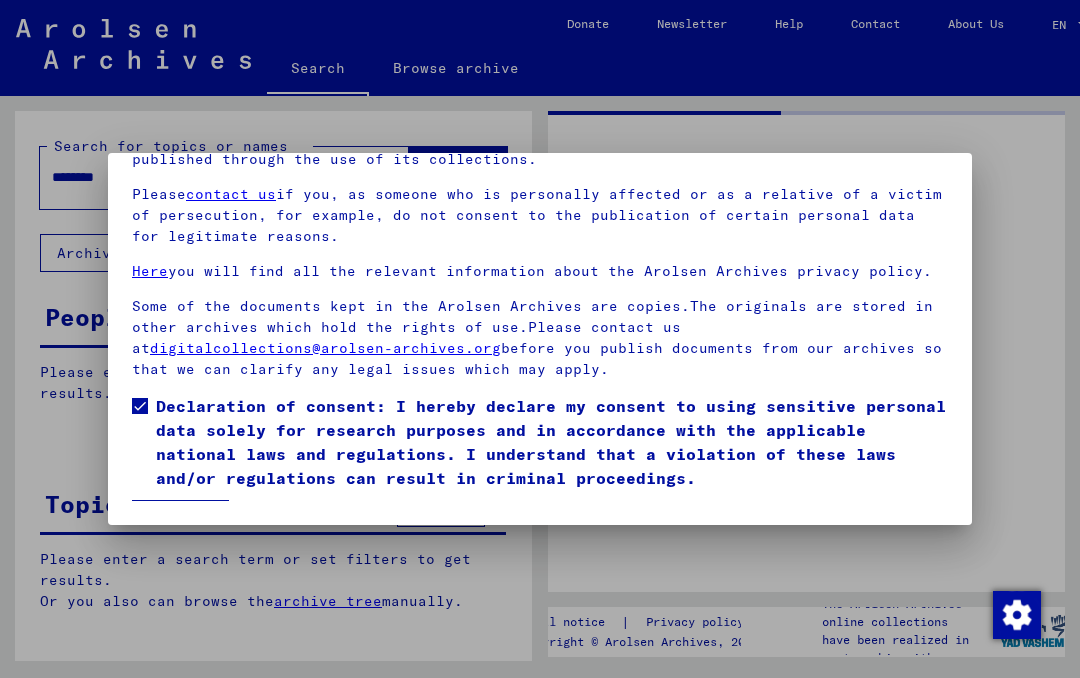 click on "I agree" at bounding box center (180, 519) 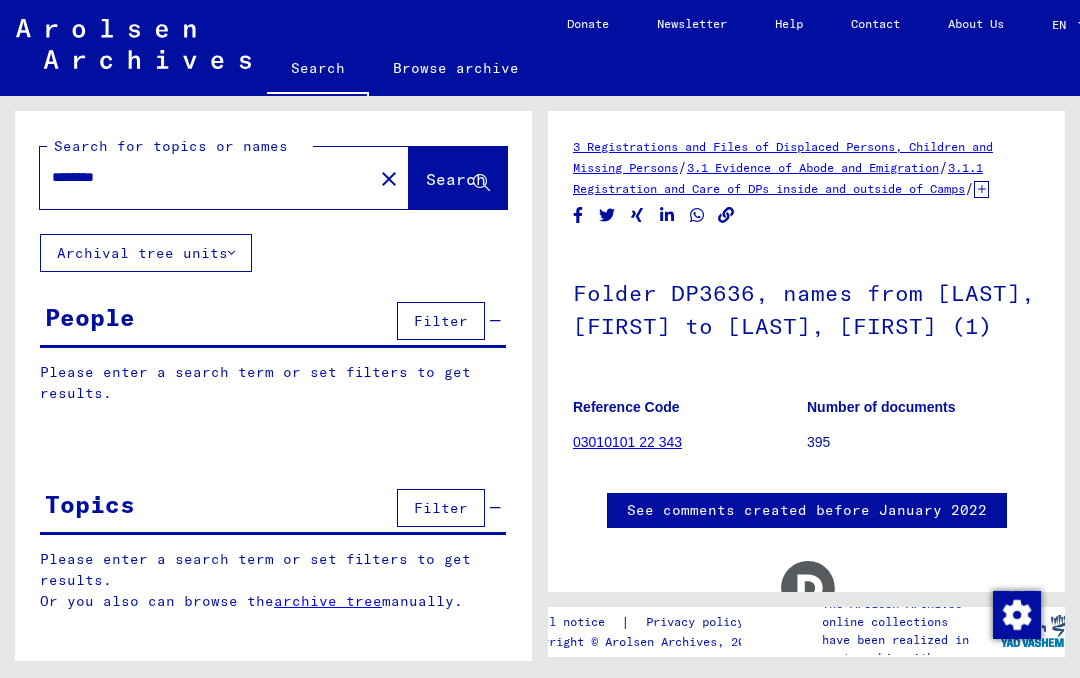 click on "close" 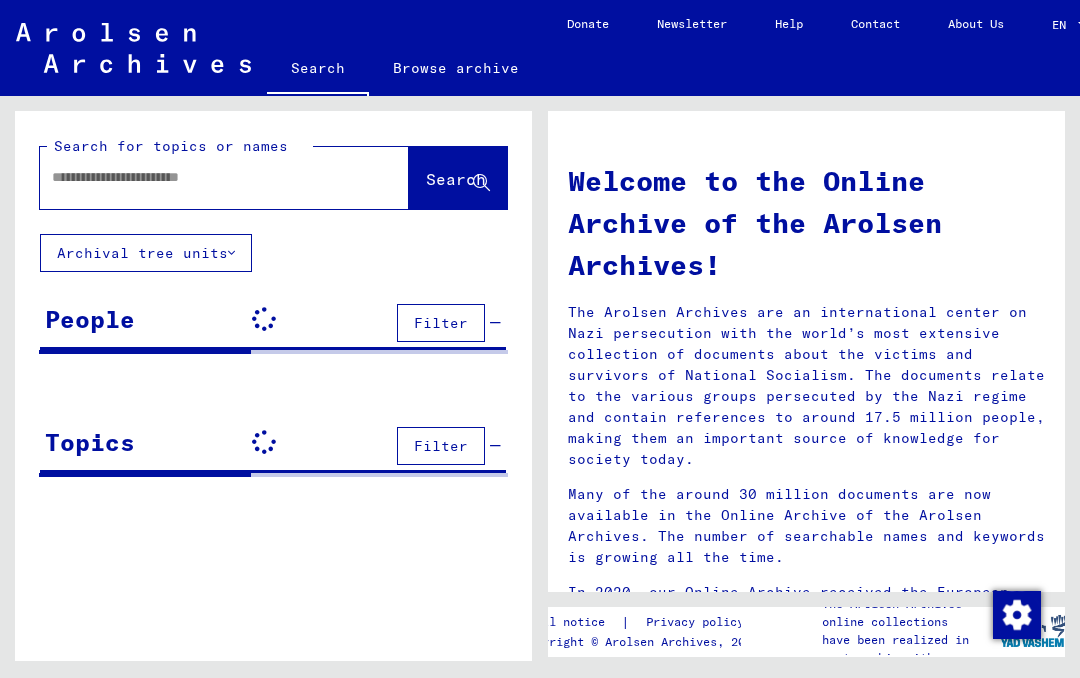 click at bounding box center [200, 177] 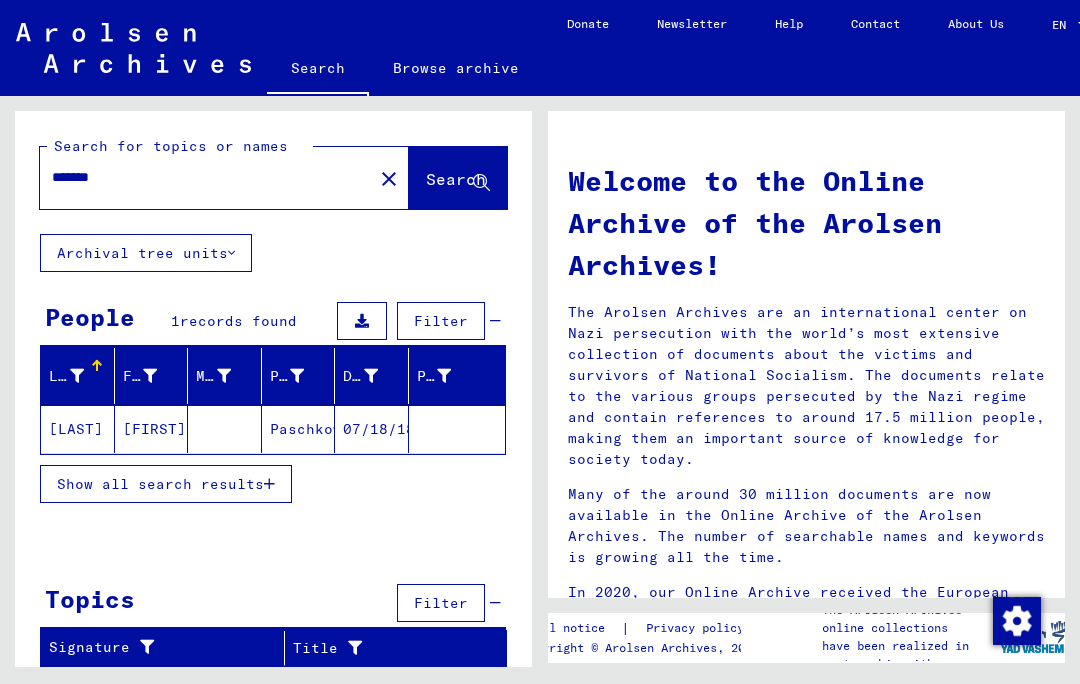 type on "*******" 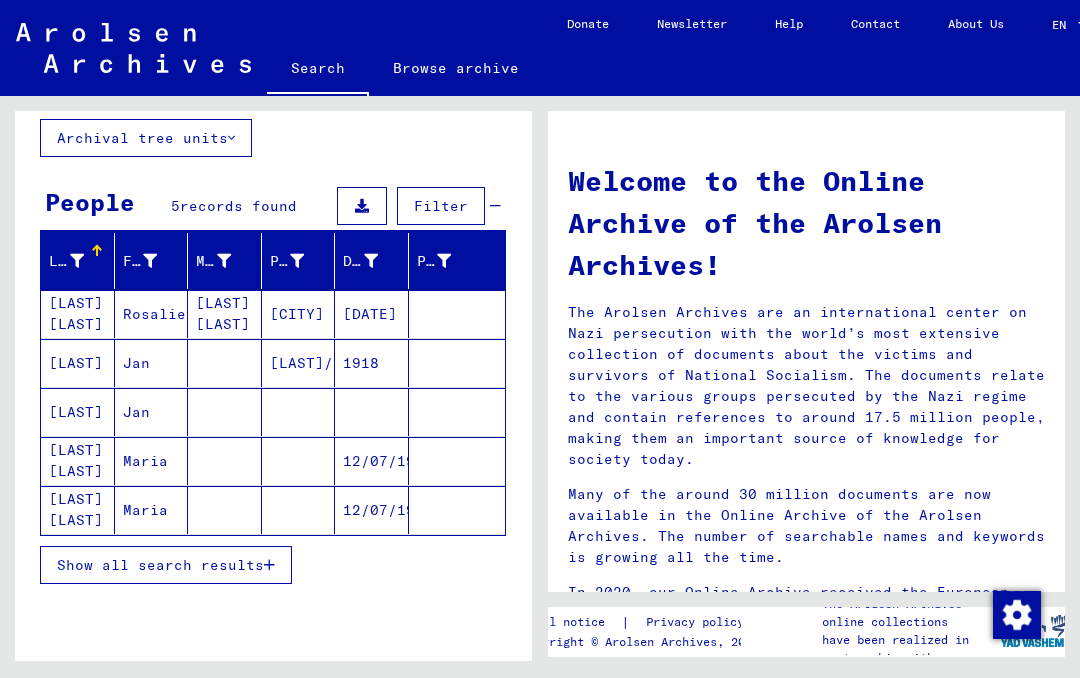 scroll, scrollTop: 117, scrollLeft: 0, axis: vertical 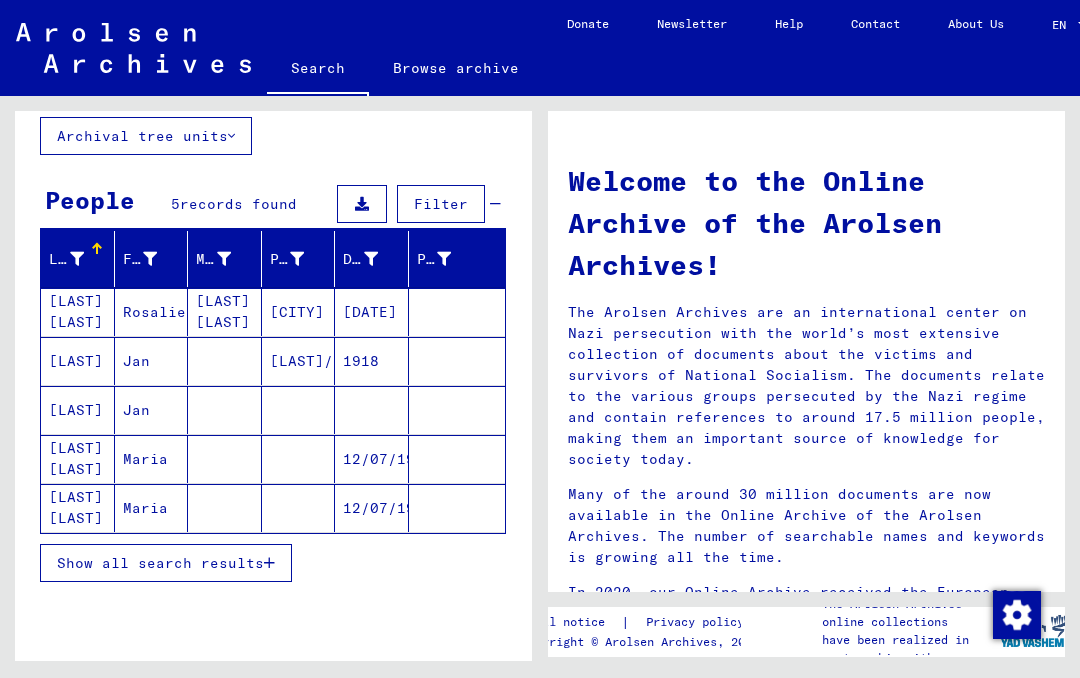 click on "Show all search results" at bounding box center [160, 563] 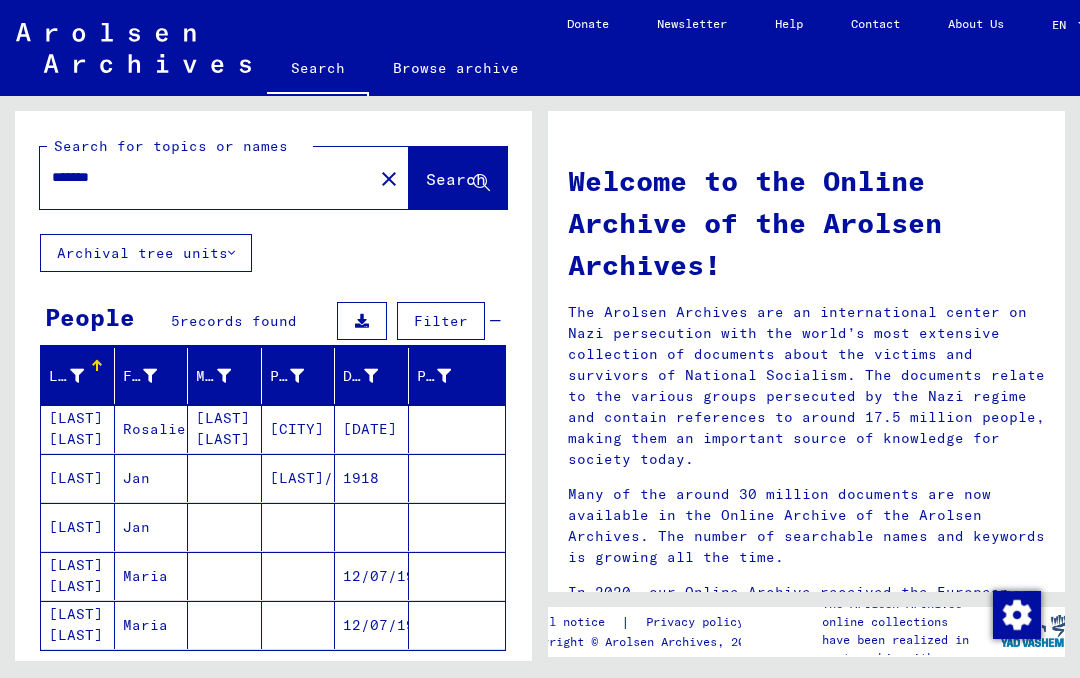 scroll, scrollTop: 0, scrollLeft: 0, axis: both 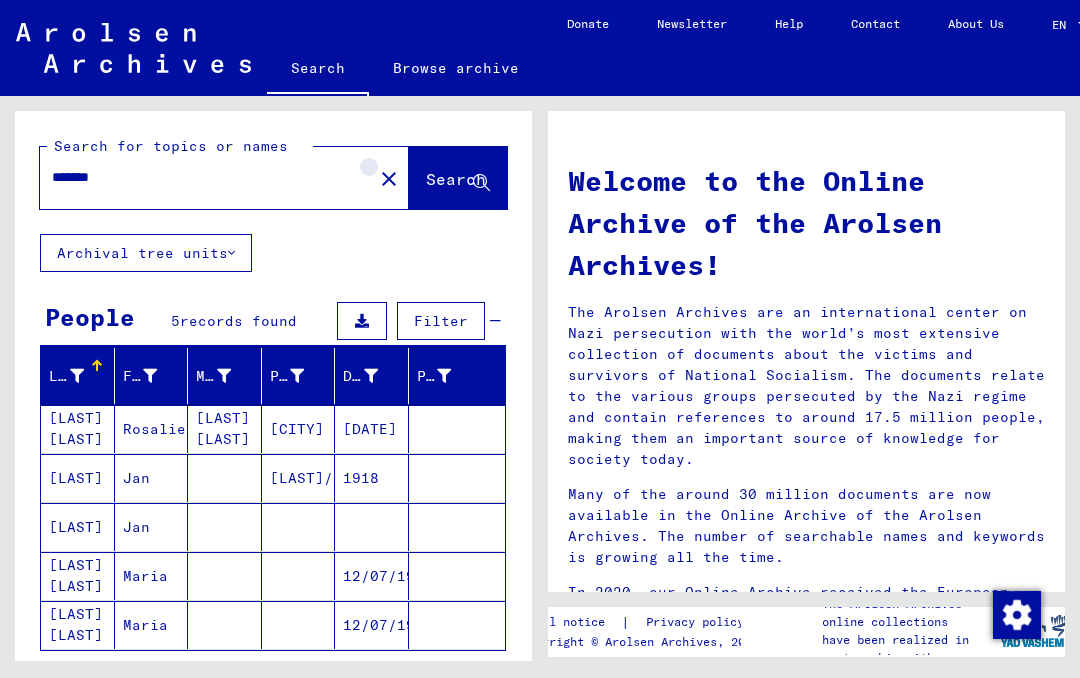 click on "close" 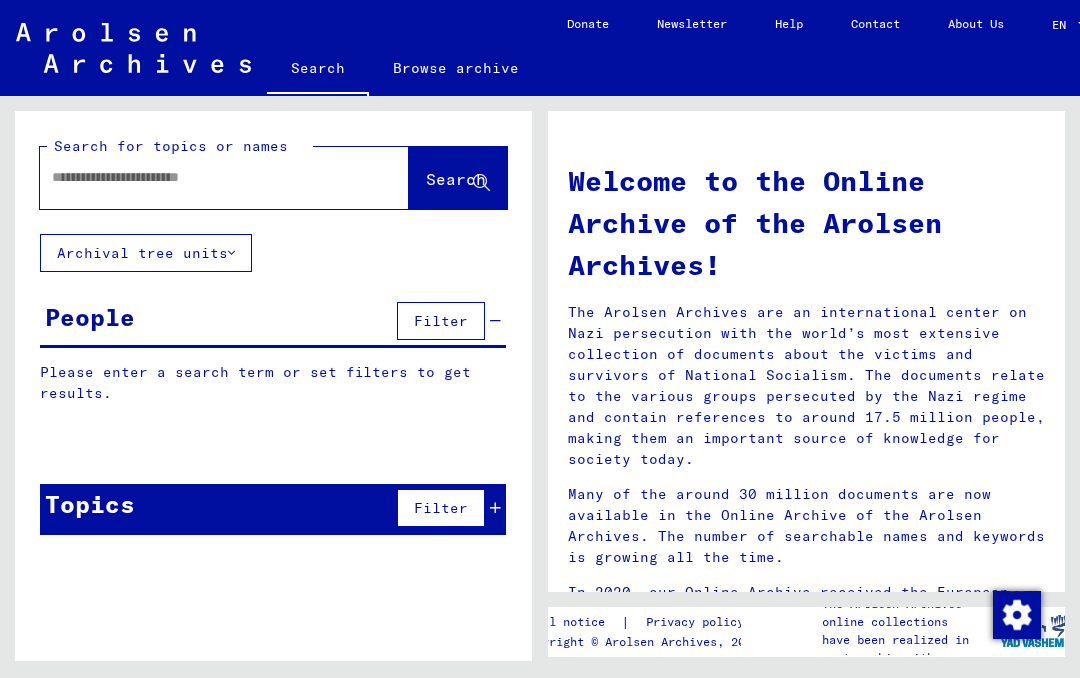 click at bounding box center [200, 177] 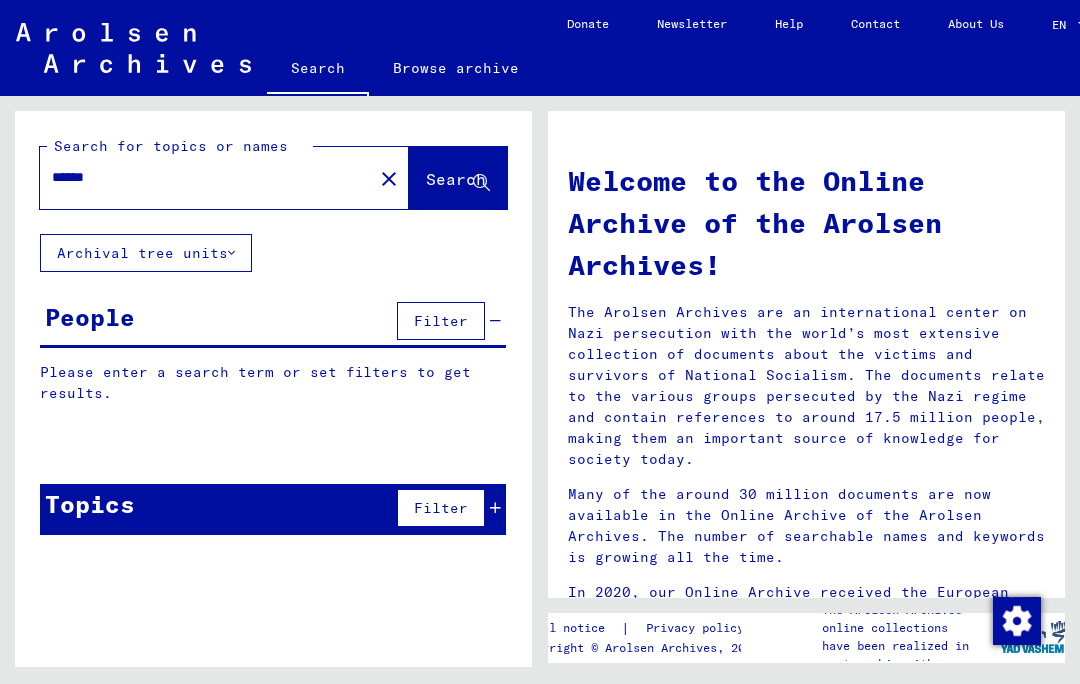 type on "******" 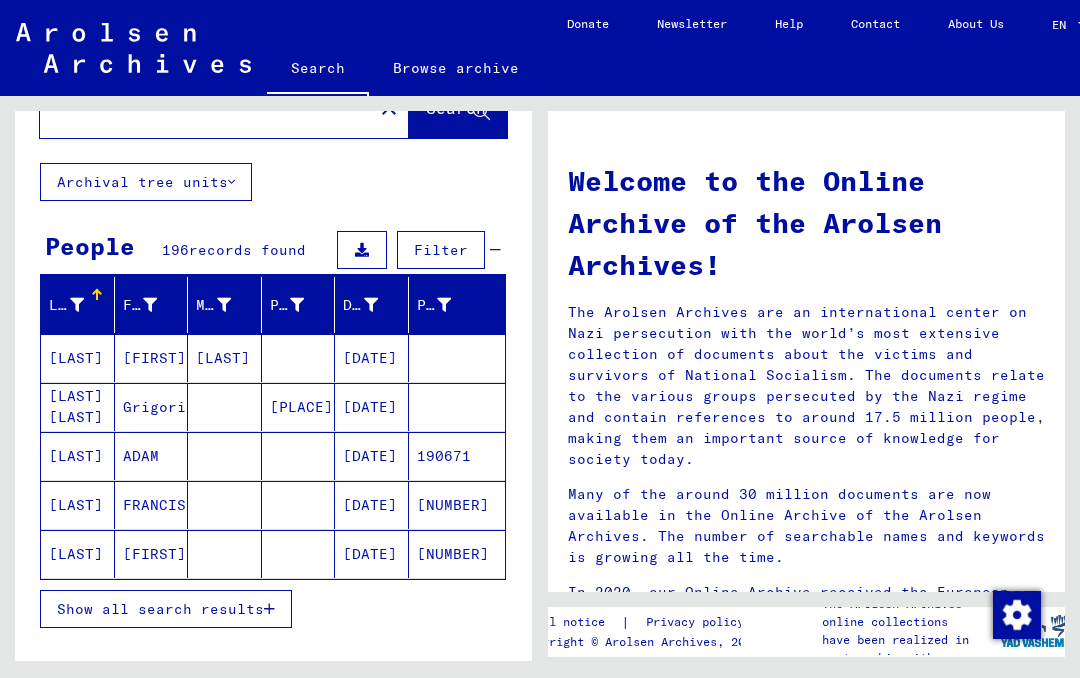 scroll, scrollTop: 77, scrollLeft: 0, axis: vertical 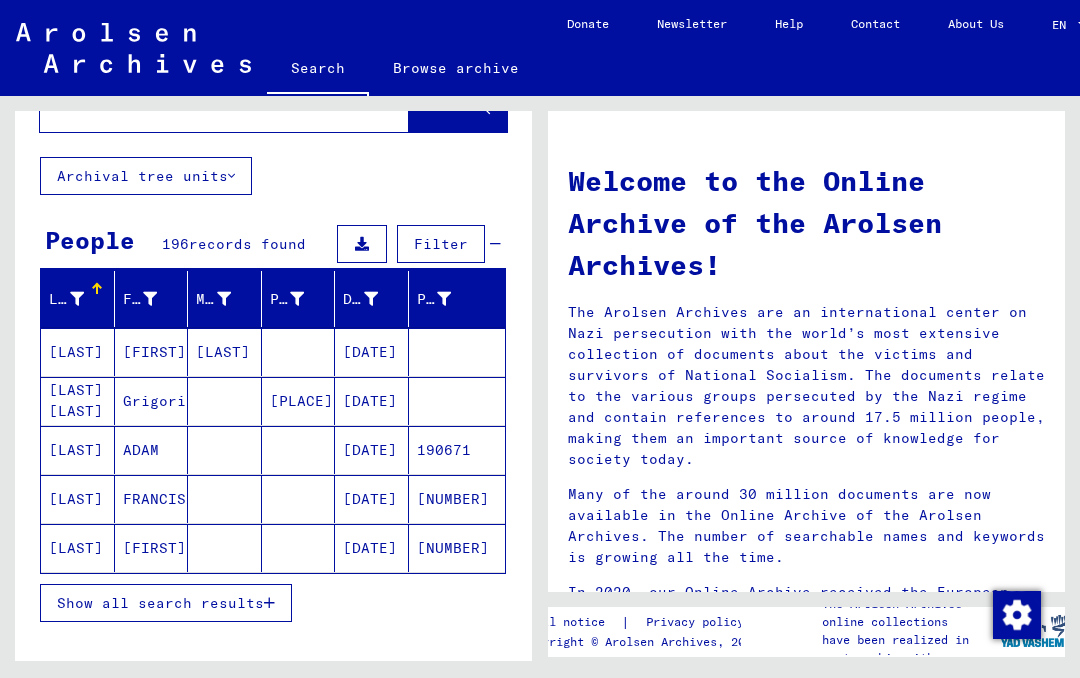click on "Show all search results" at bounding box center [160, 603] 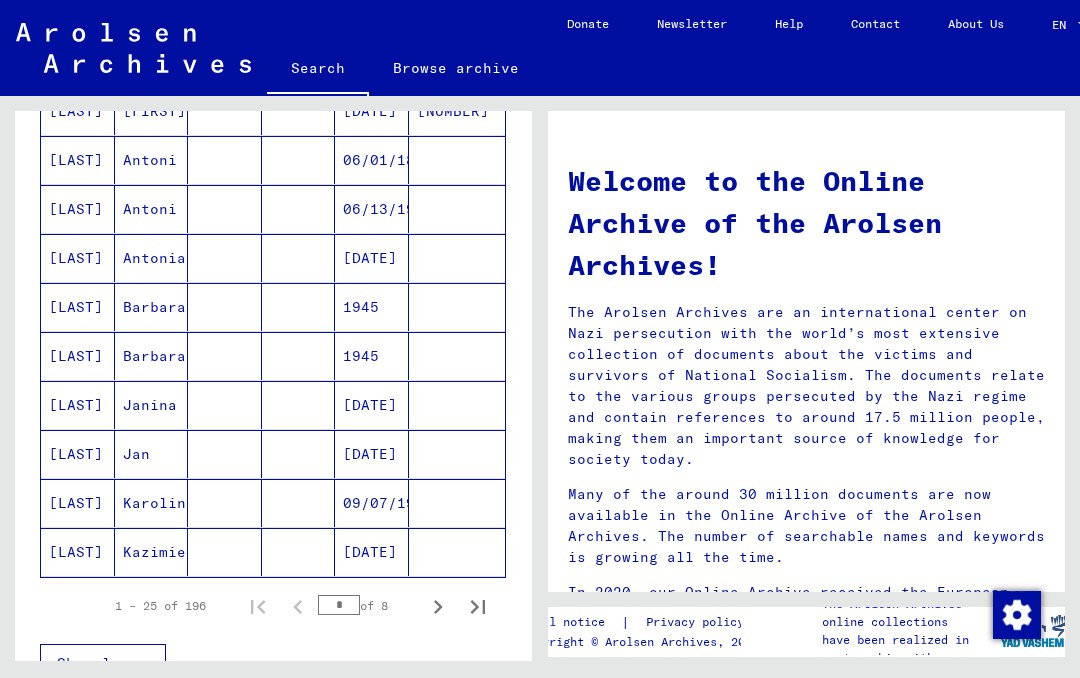 scroll, scrollTop: 1110, scrollLeft: 0, axis: vertical 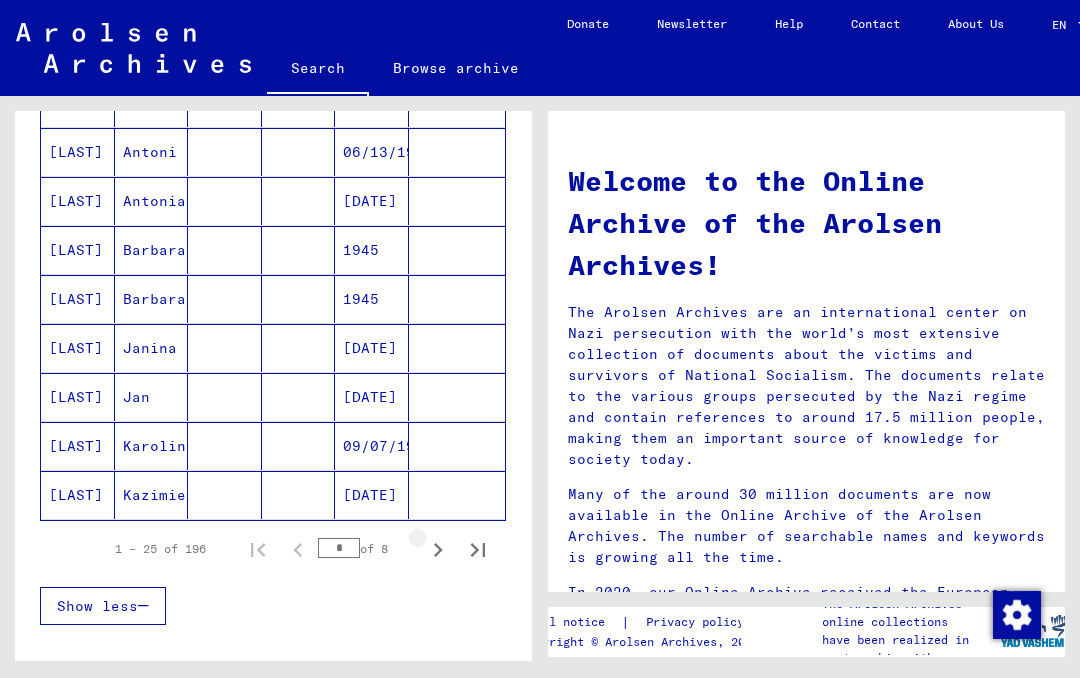 click 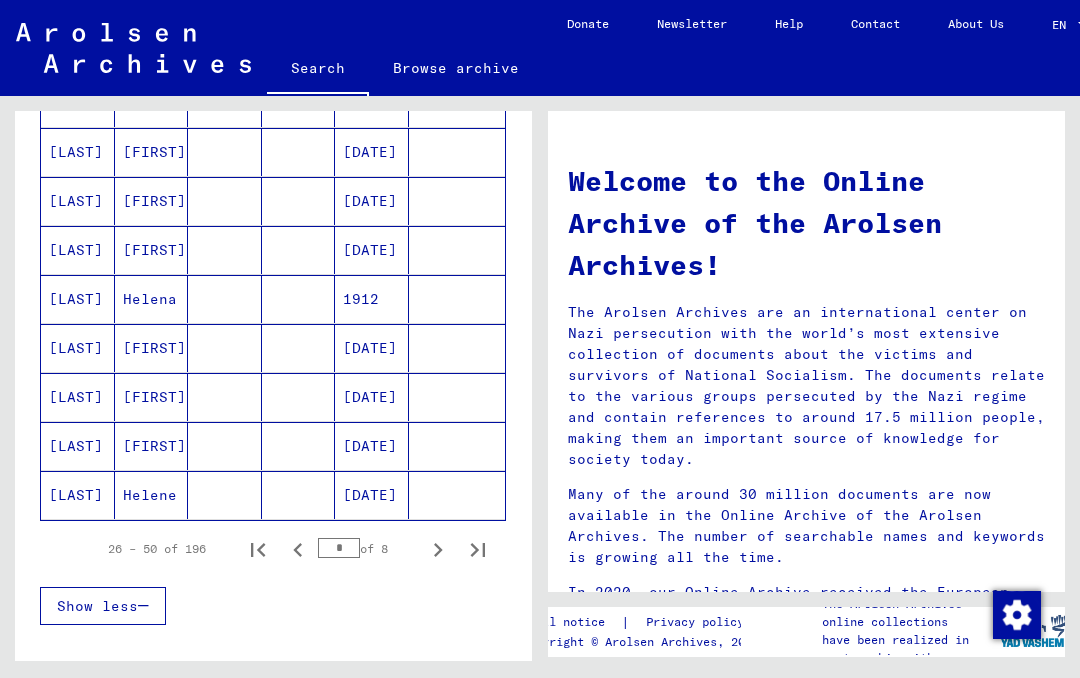 click 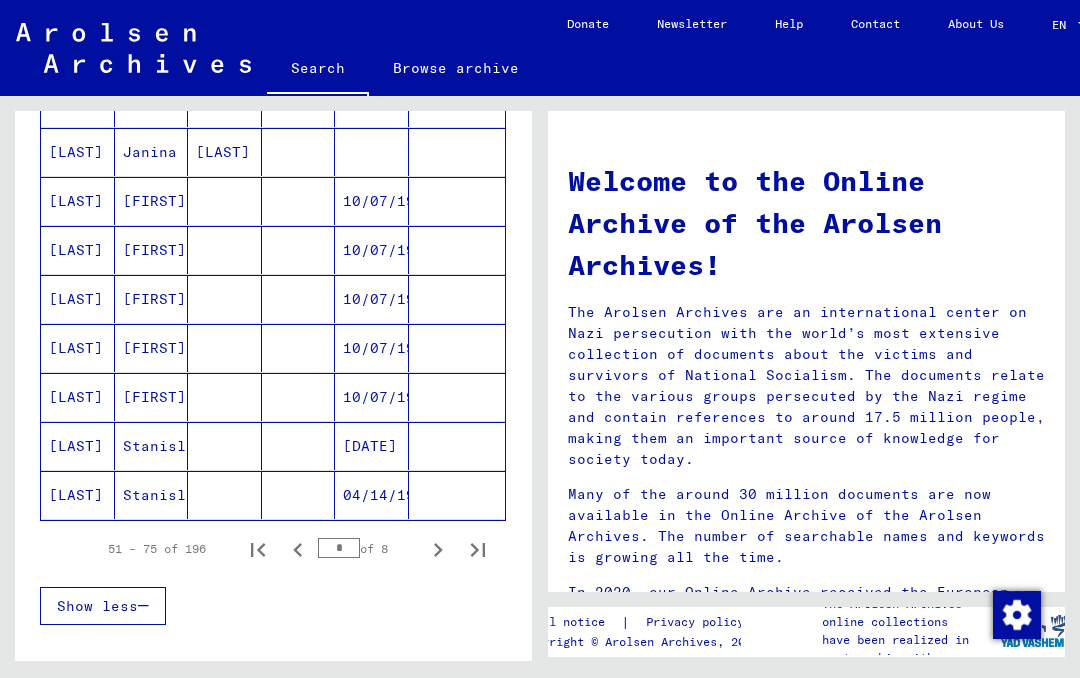 click at bounding box center [457, 495] 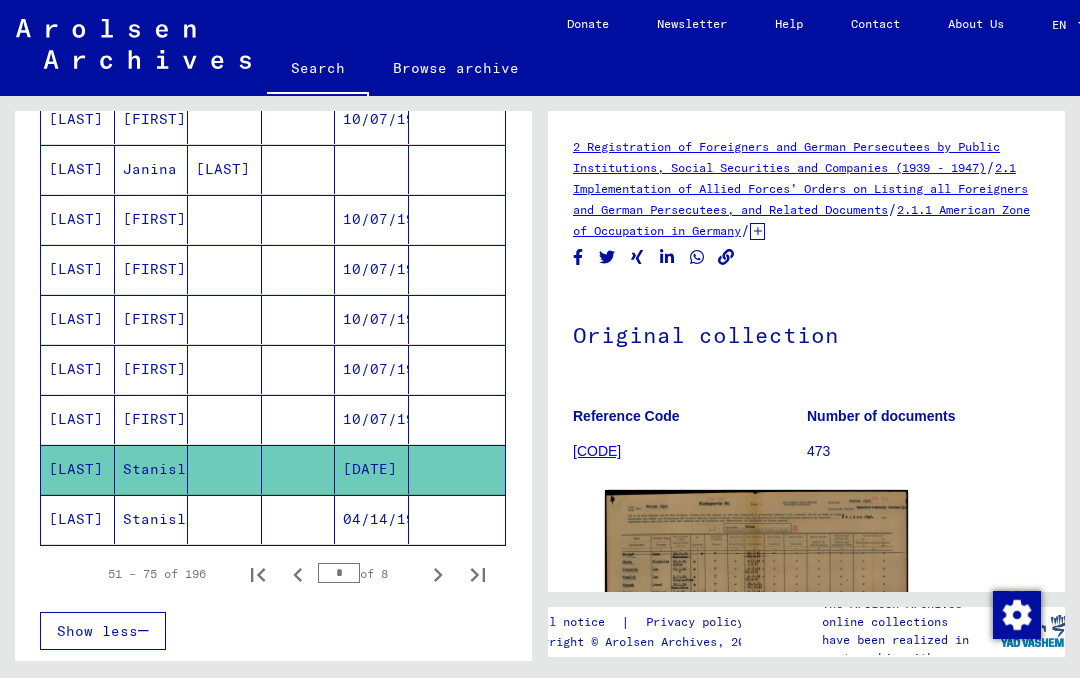 scroll, scrollTop: 0, scrollLeft: 0, axis: both 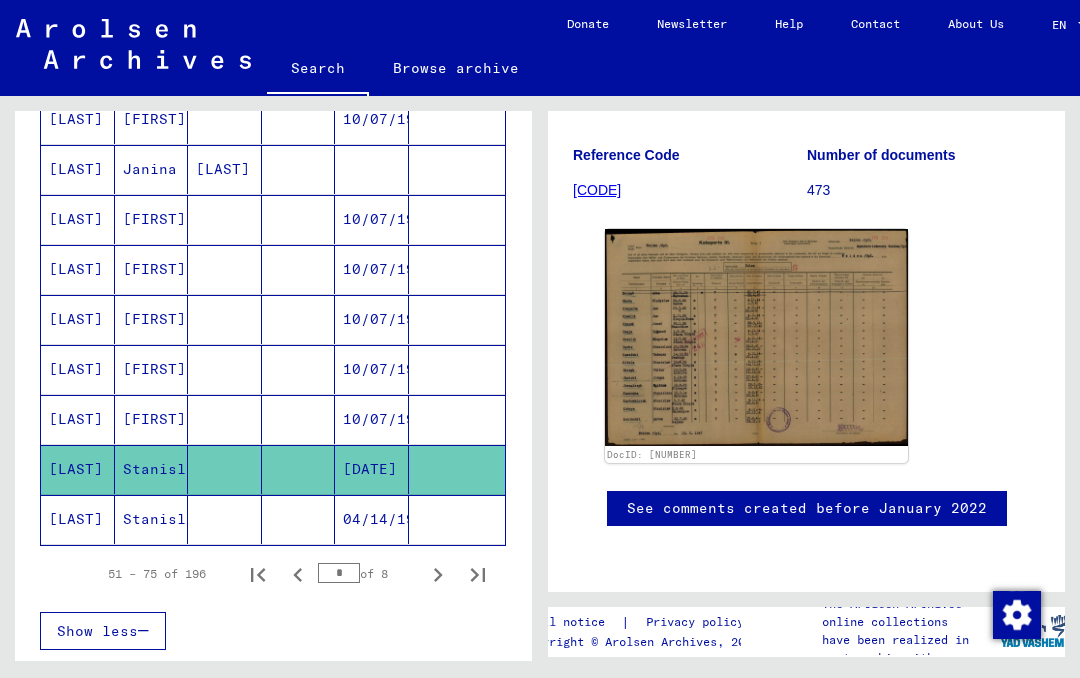 click 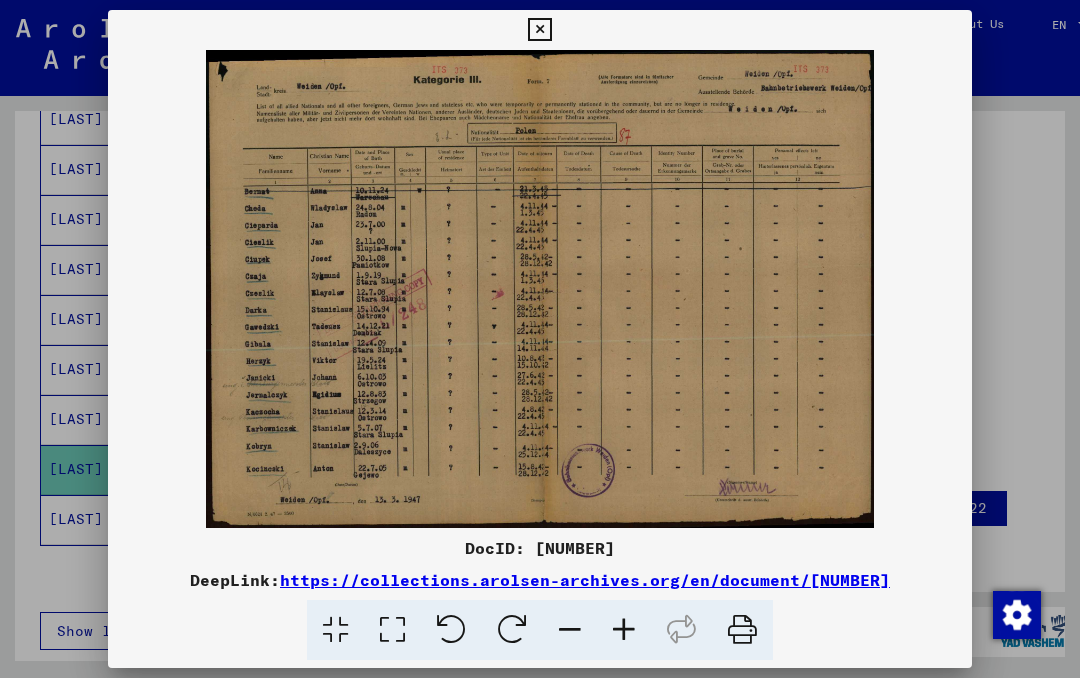 click at bounding box center (539, 30) 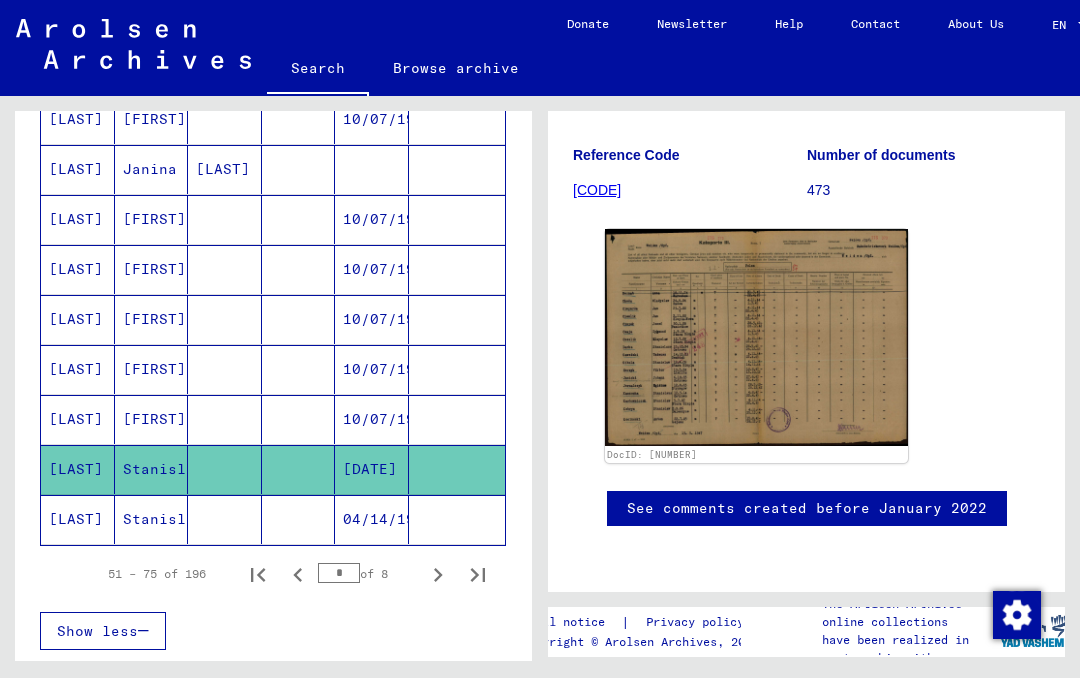 click 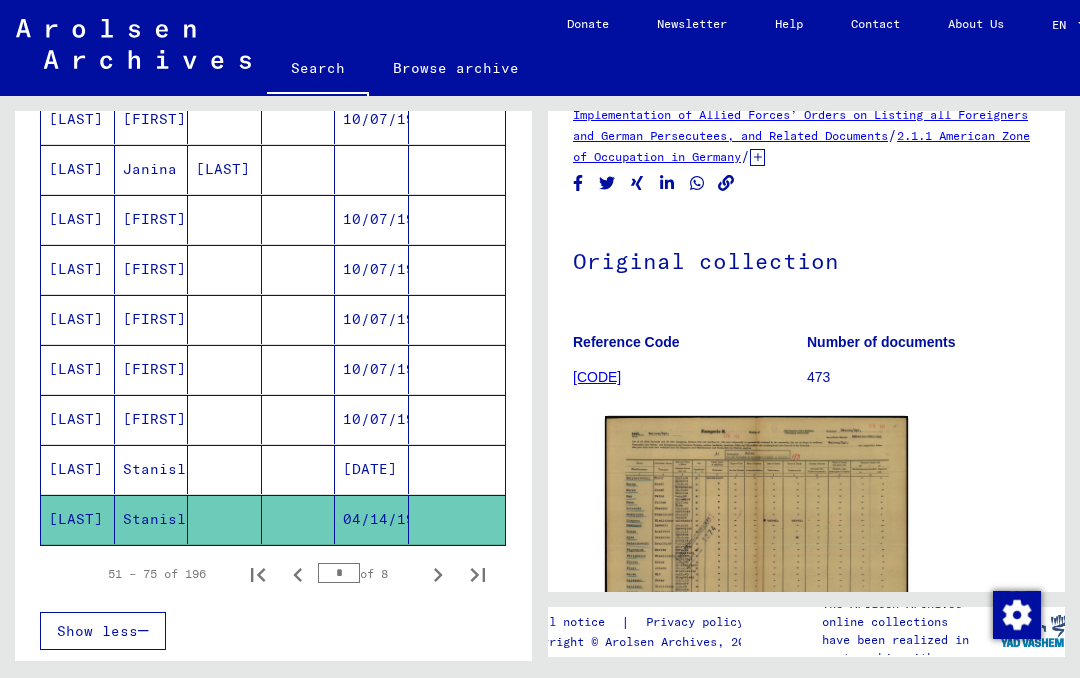 scroll, scrollTop: 129, scrollLeft: 0, axis: vertical 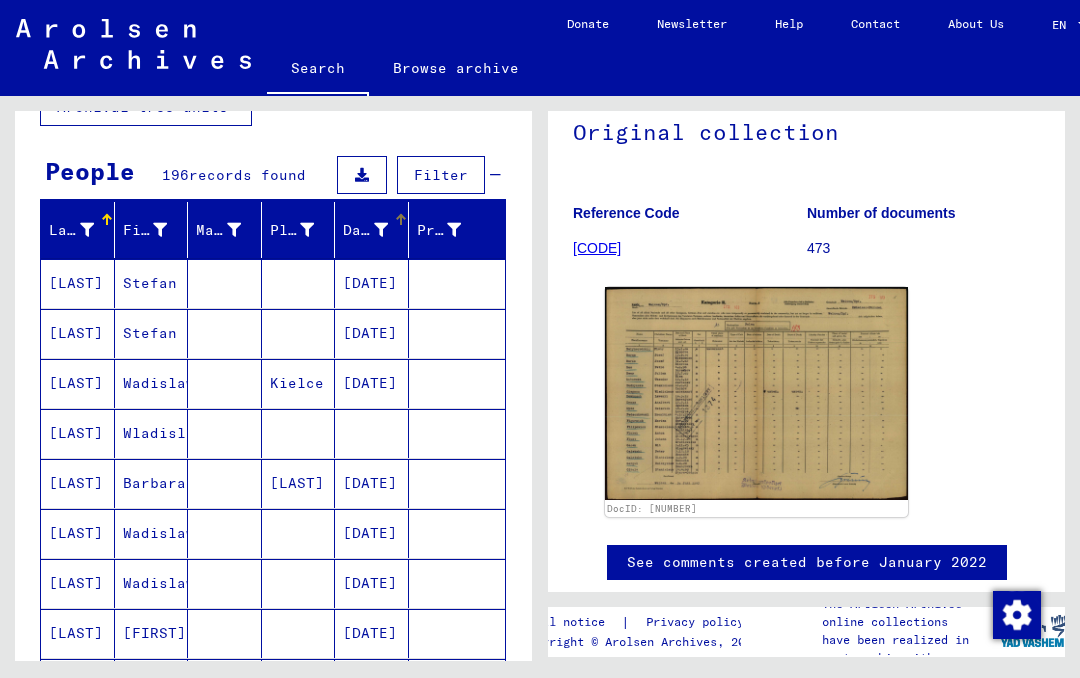 click on "Date of Birth" at bounding box center (372, 230) 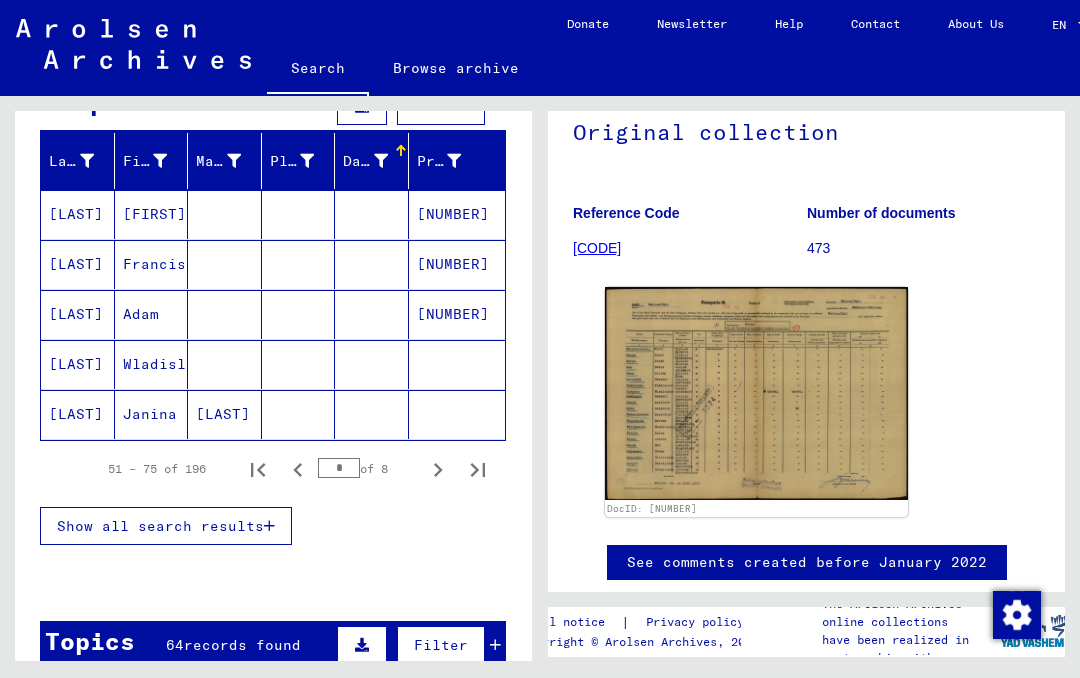 scroll, scrollTop: 216, scrollLeft: 0, axis: vertical 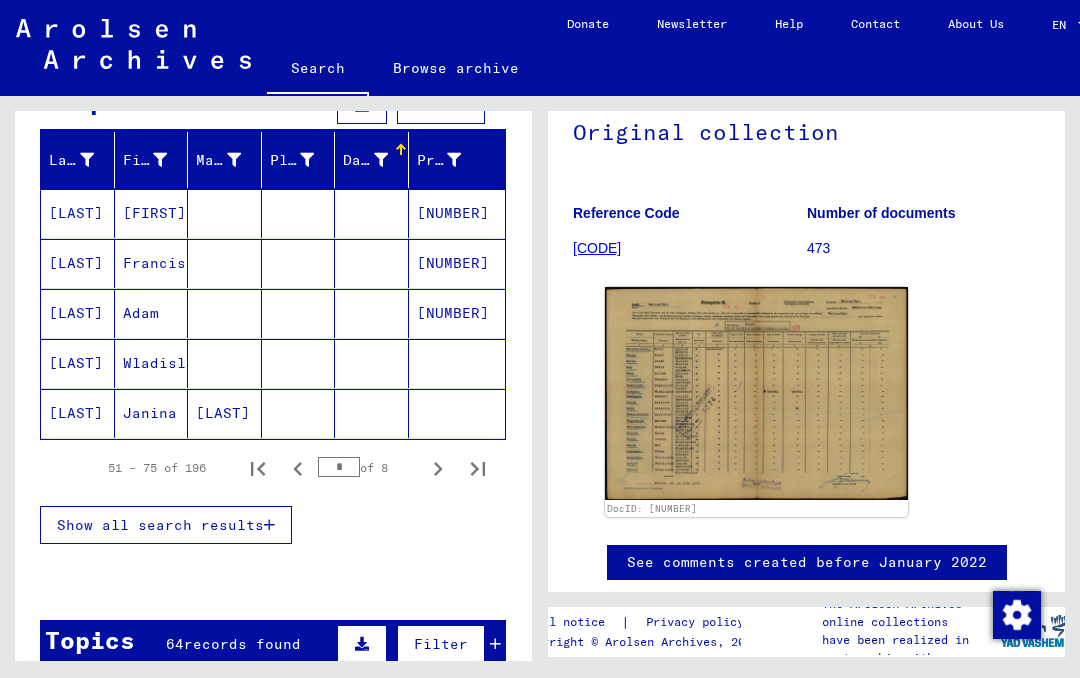 click 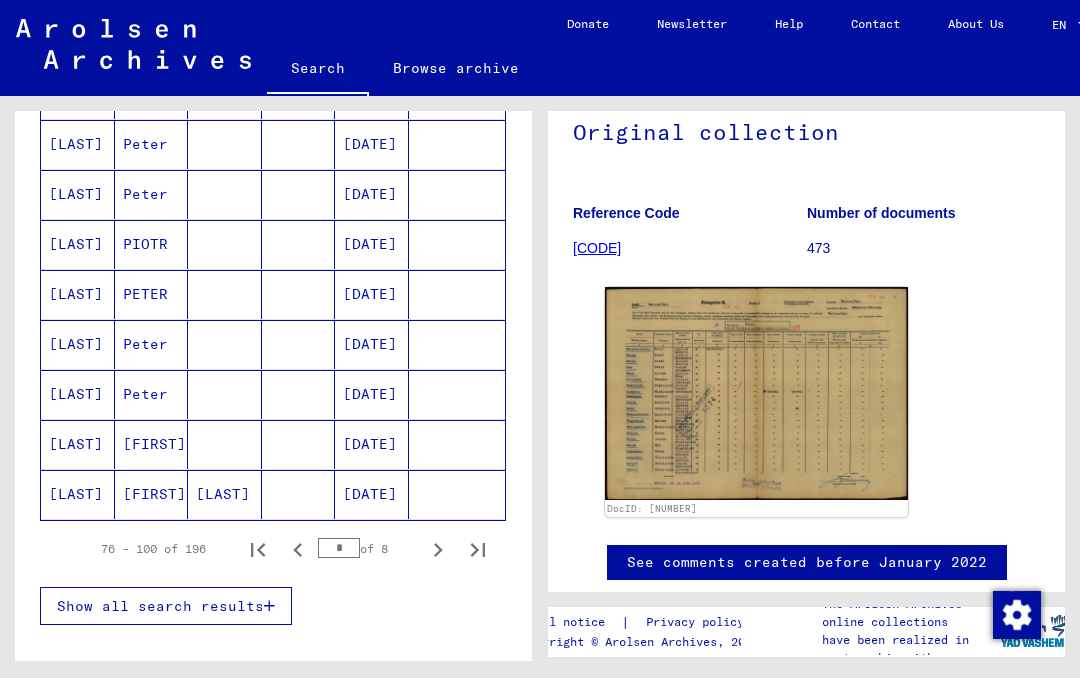 scroll, scrollTop: 1138, scrollLeft: 0, axis: vertical 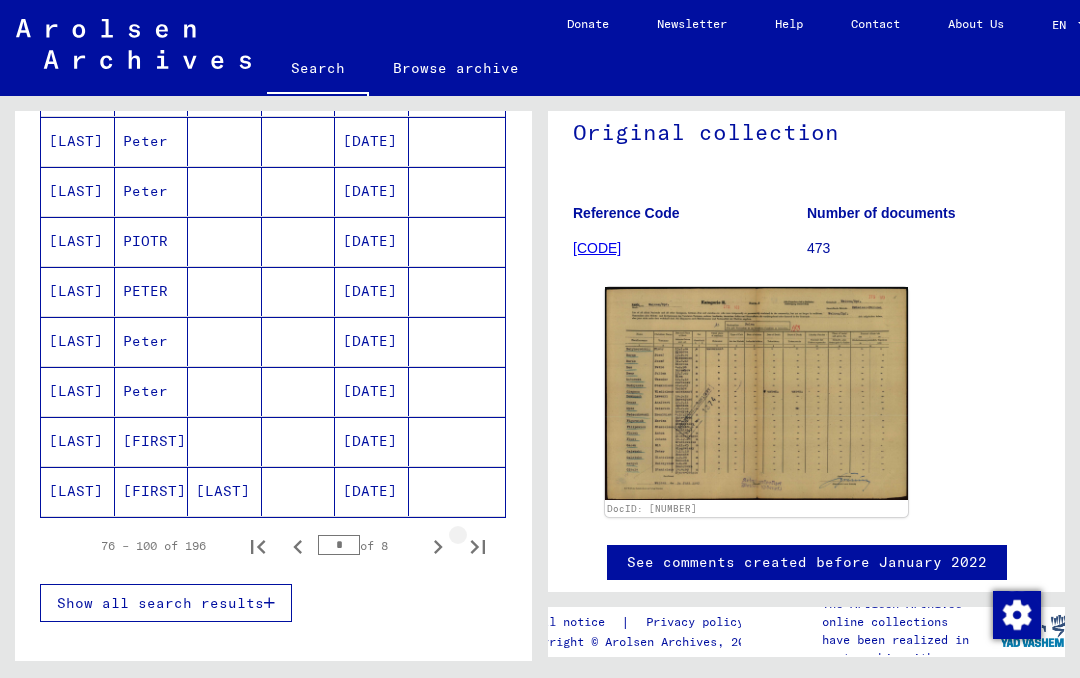 click 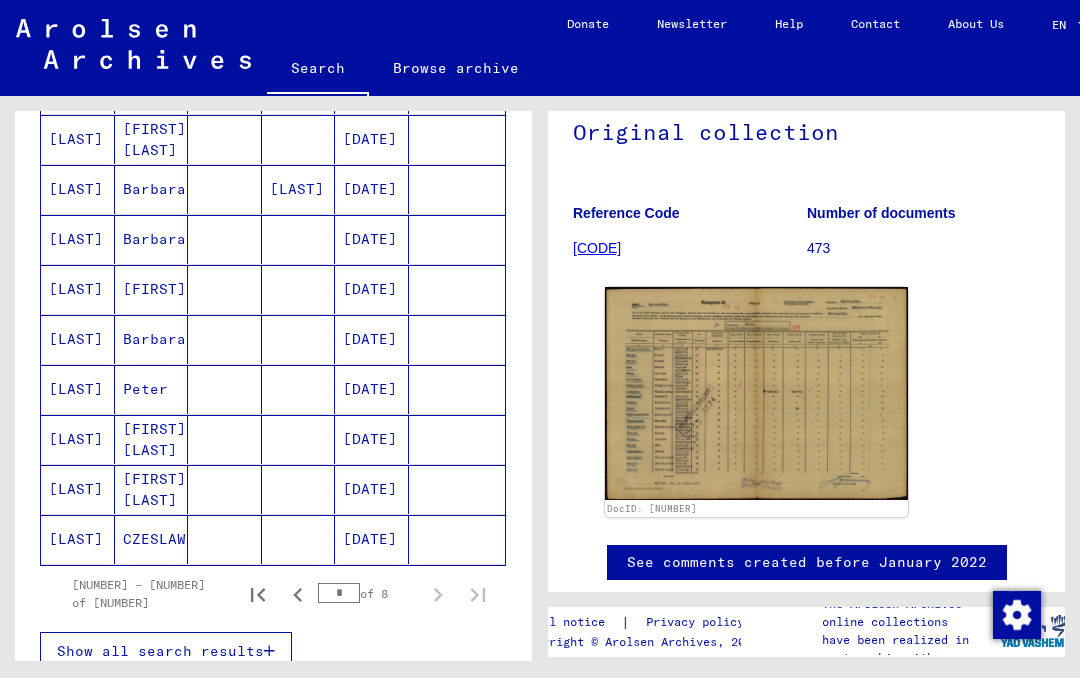 scroll, scrollTop: 864, scrollLeft: 0, axis: vertical 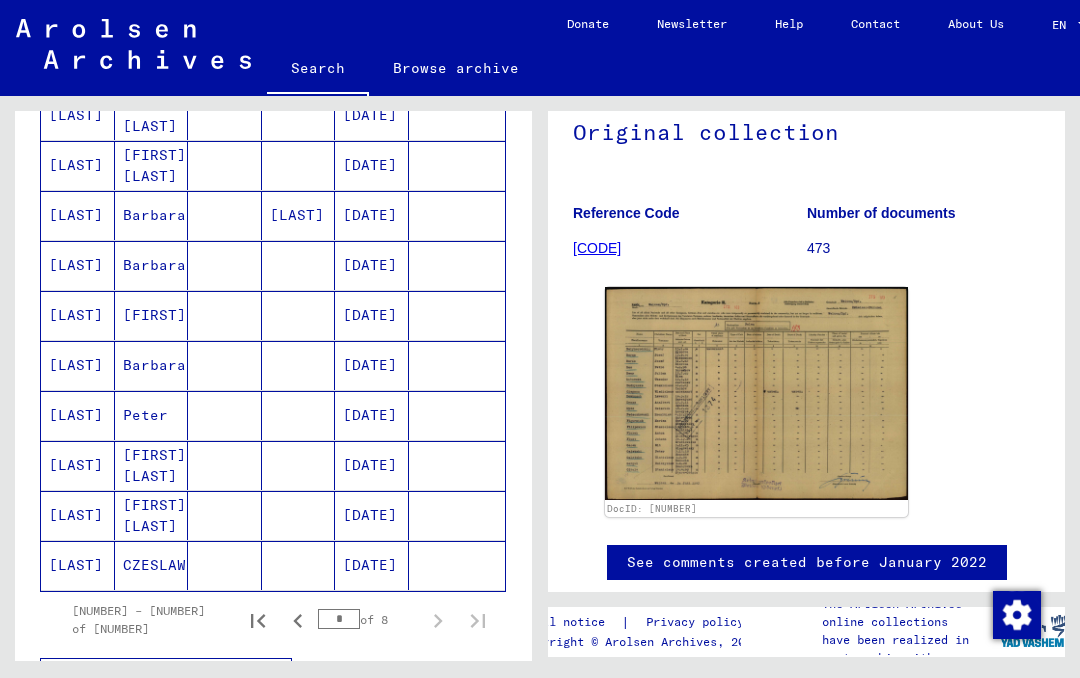 click at bounding box center [457, 465] 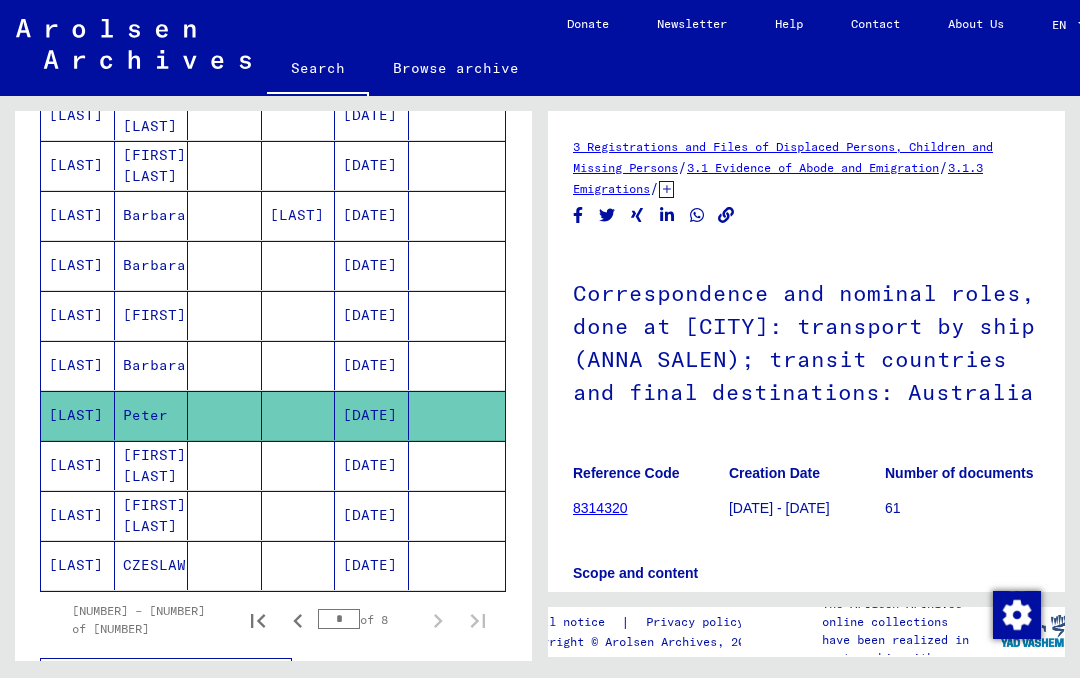 scroll, scrollTop: 0, scrollLeft: 0, axis: both 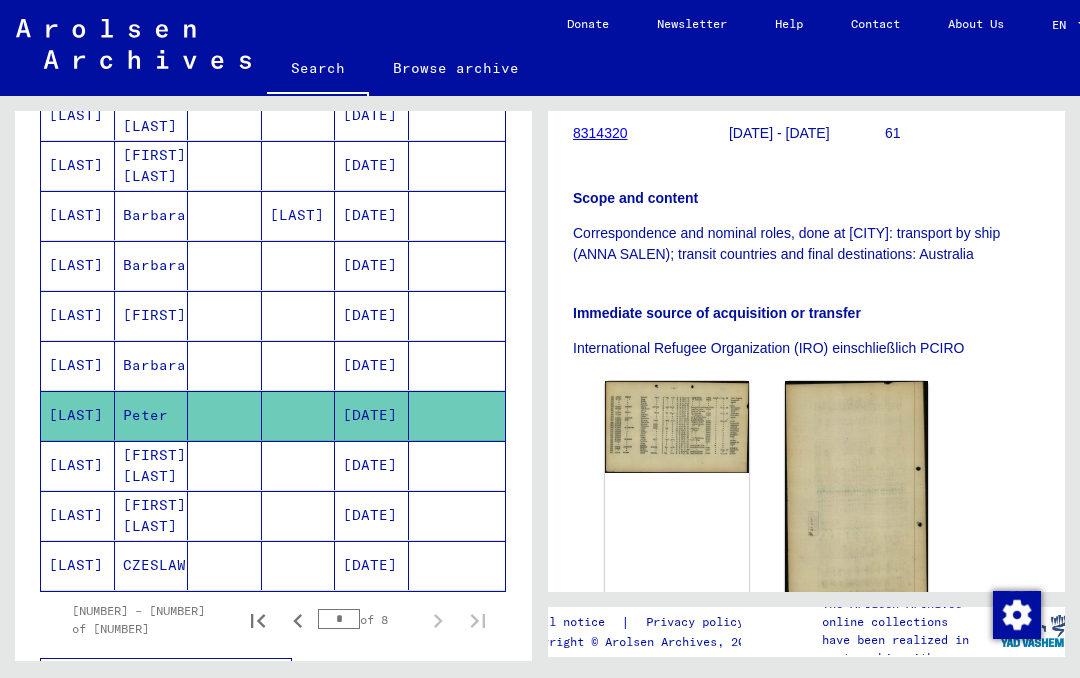 click 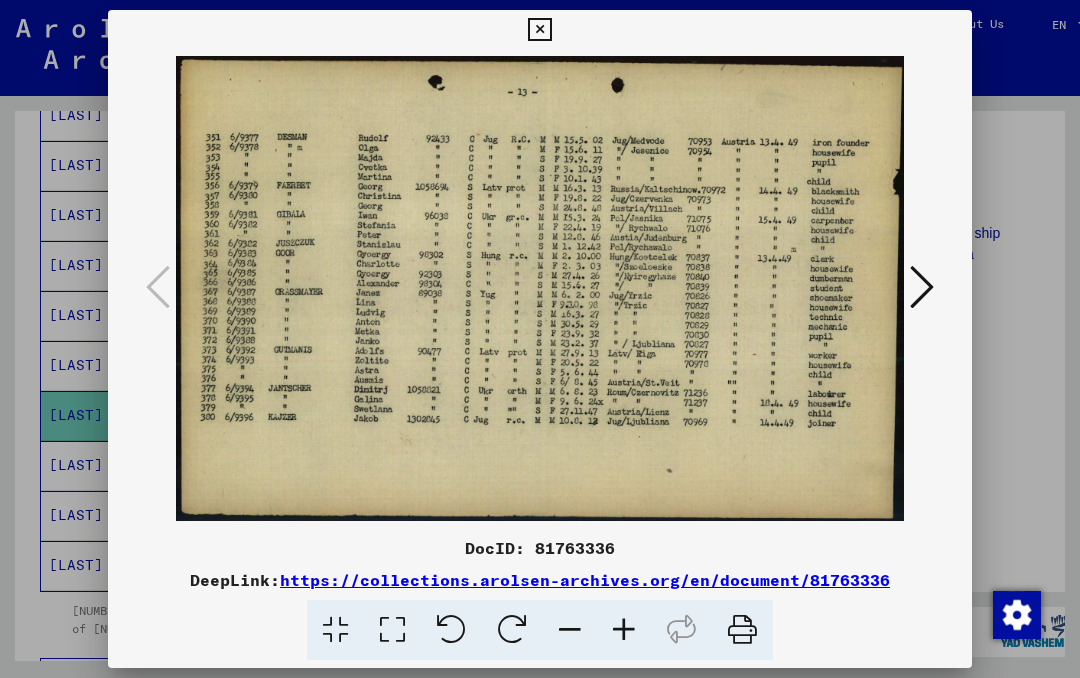 click at bounding box center (539, 30) 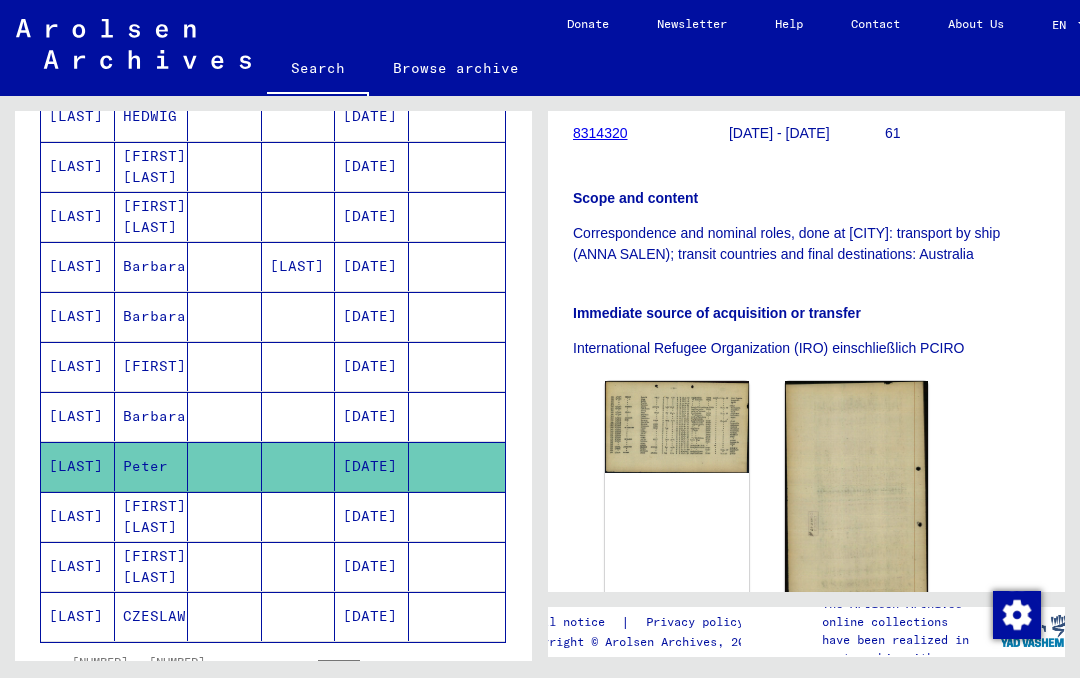 scroll, scrollTop: 815, scrollLeft: 0, axis: vertical 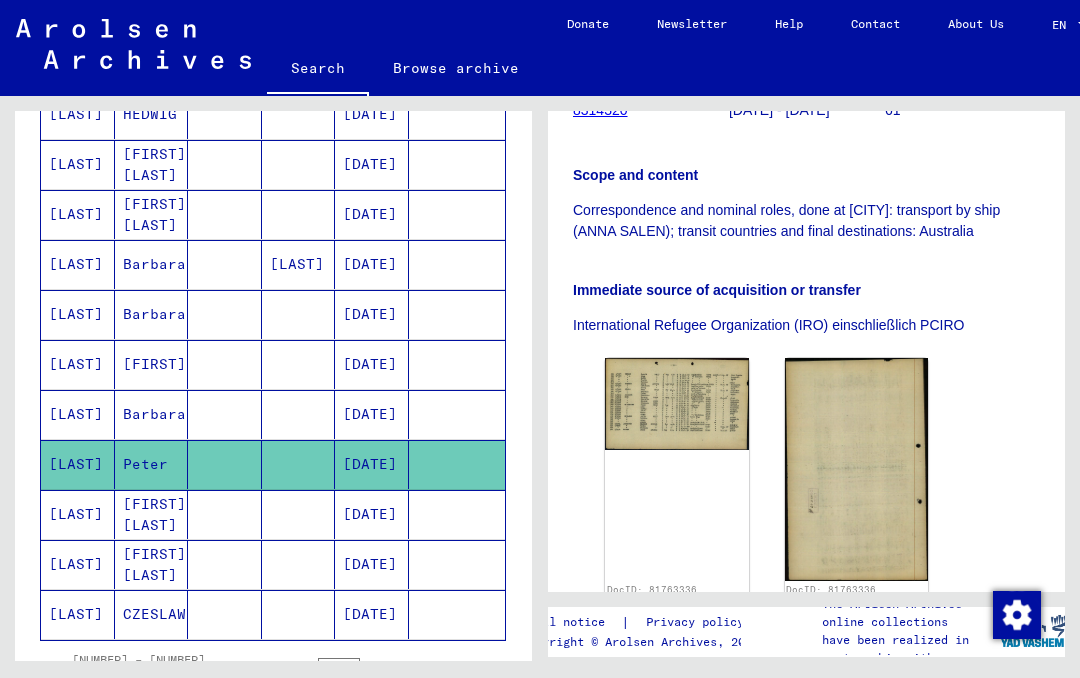 click 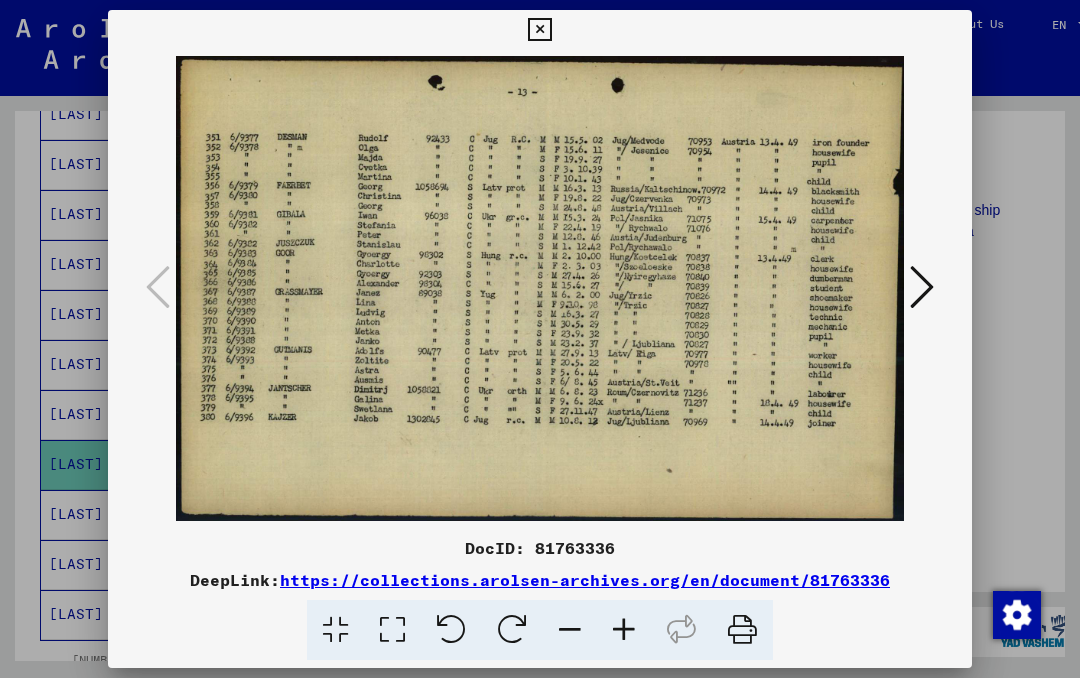 click at bounding box center (539, 30) 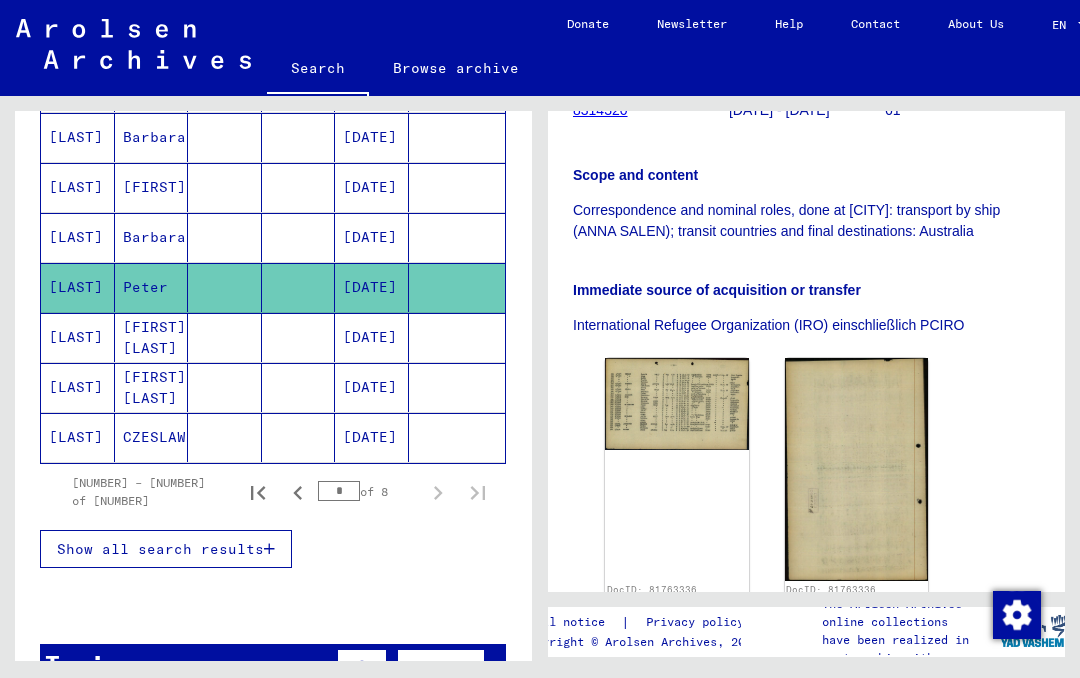 scroll, scrollTop: 993, scrollLeft: 0, axis: vertical 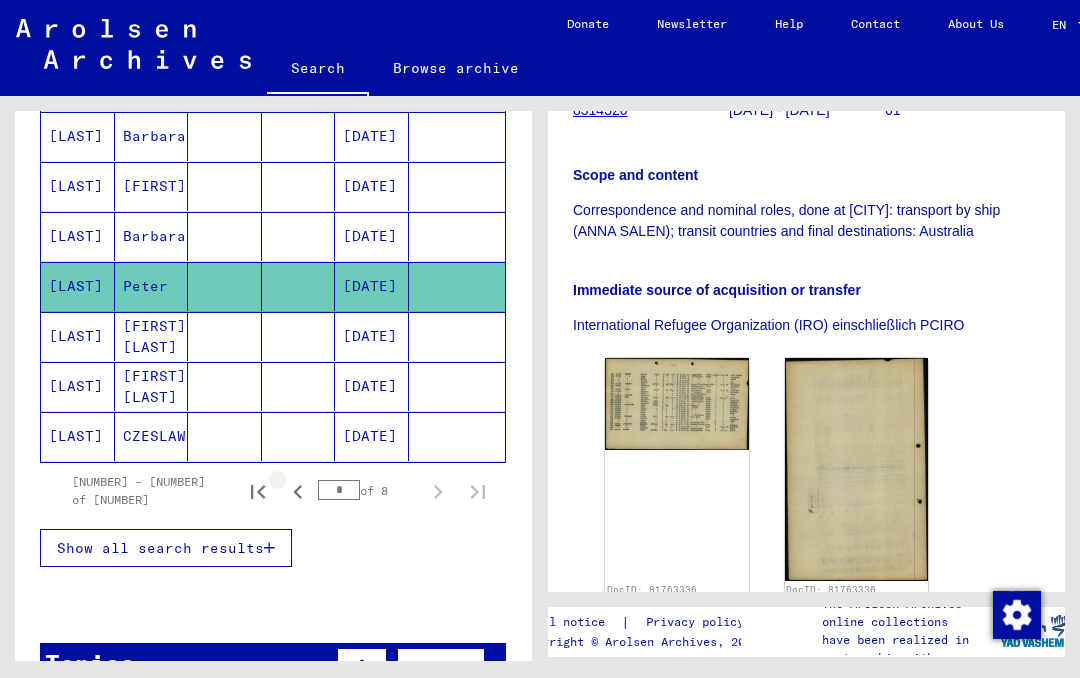 click 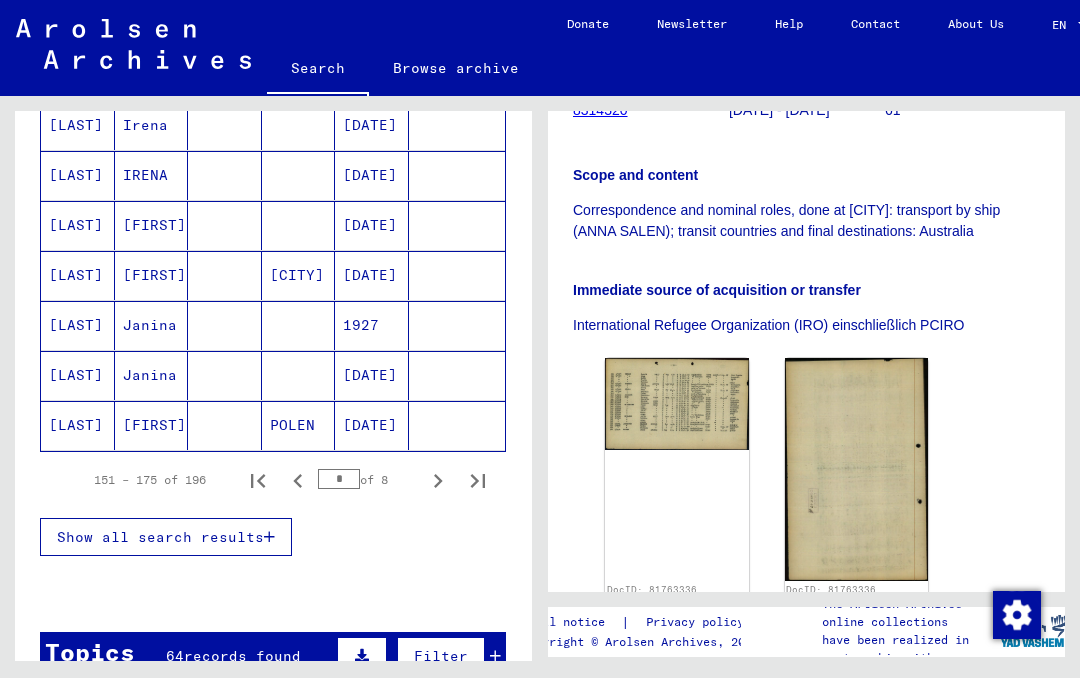 scroll, scrollTop: 1216, scrollLeft: 0, axis: vertical 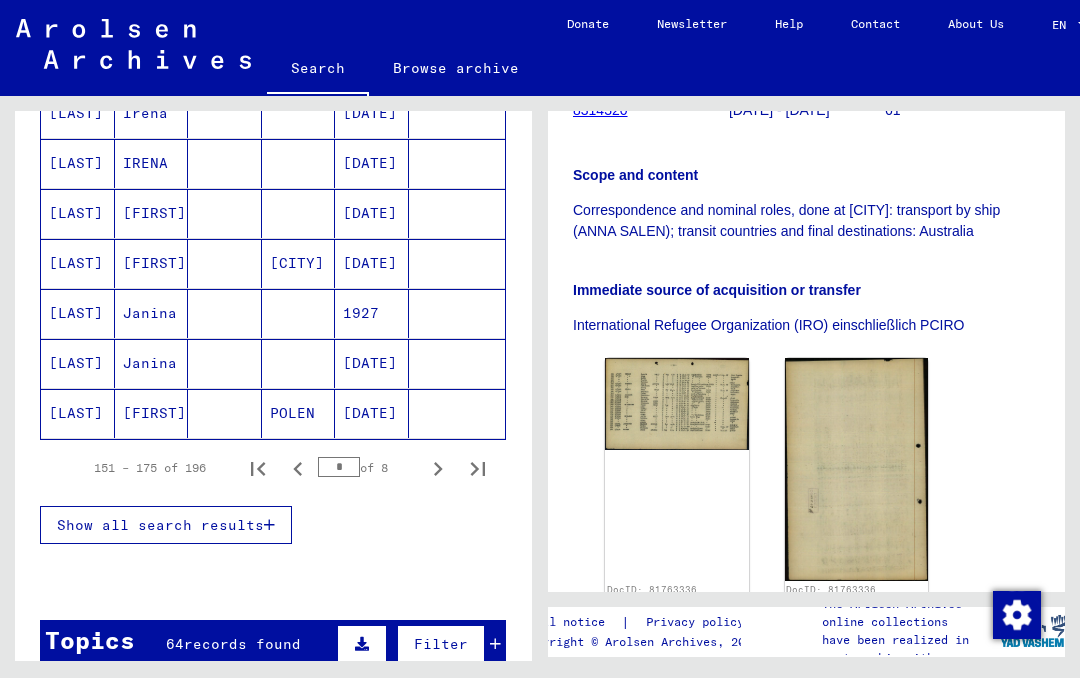 click 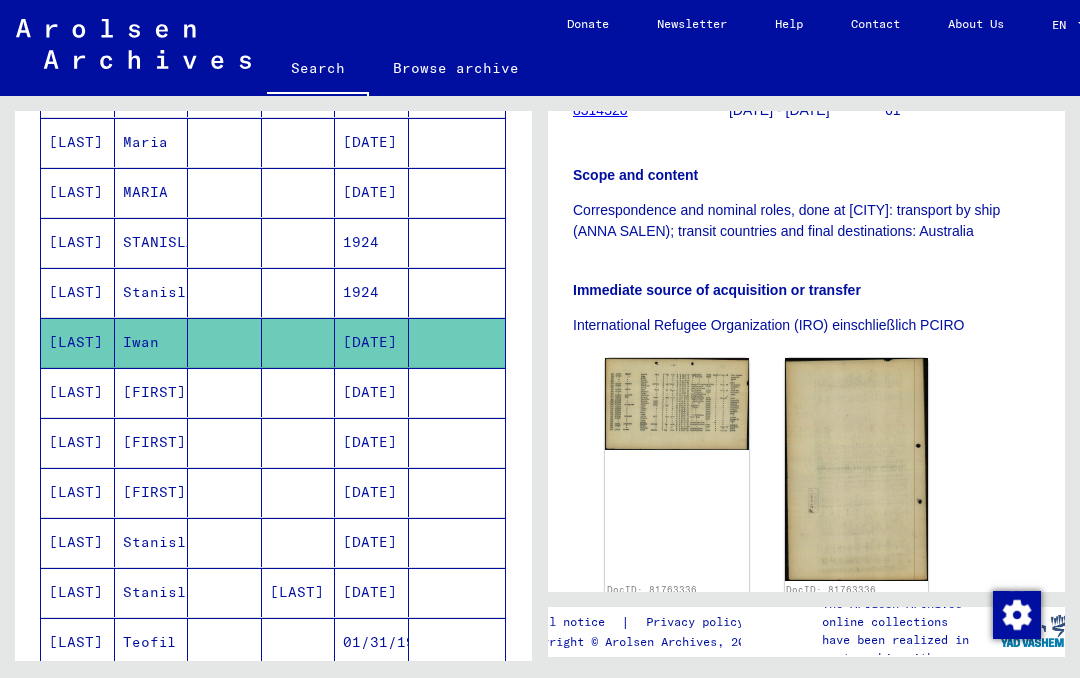 scroll, scrollTop: 884, scrollLeft: 0, axis: vertical 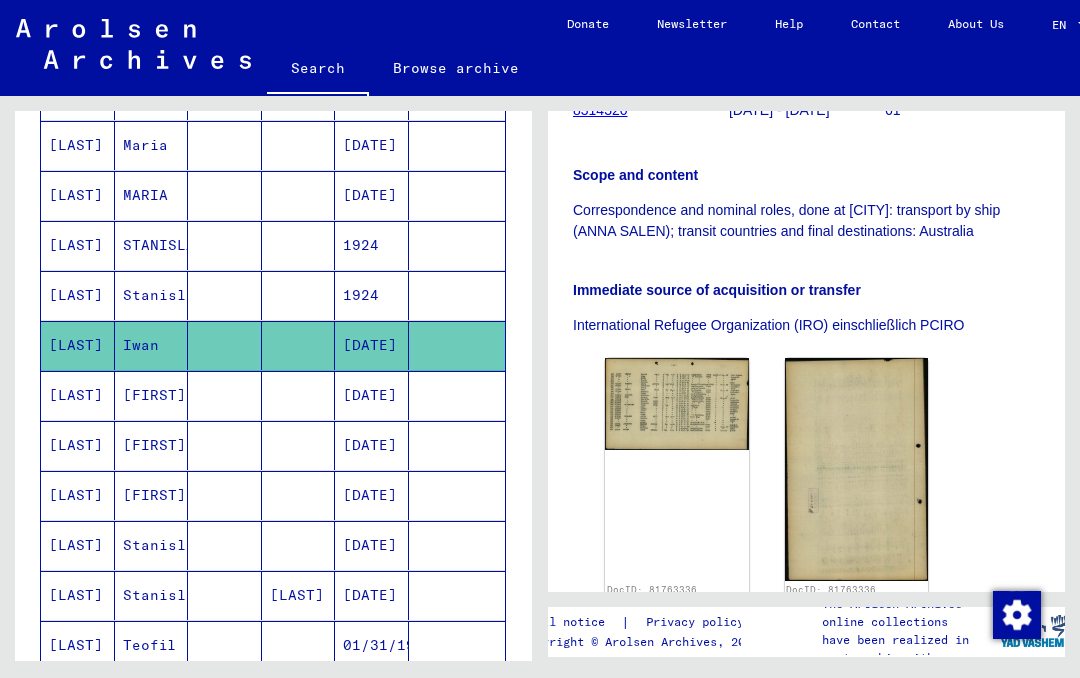 click 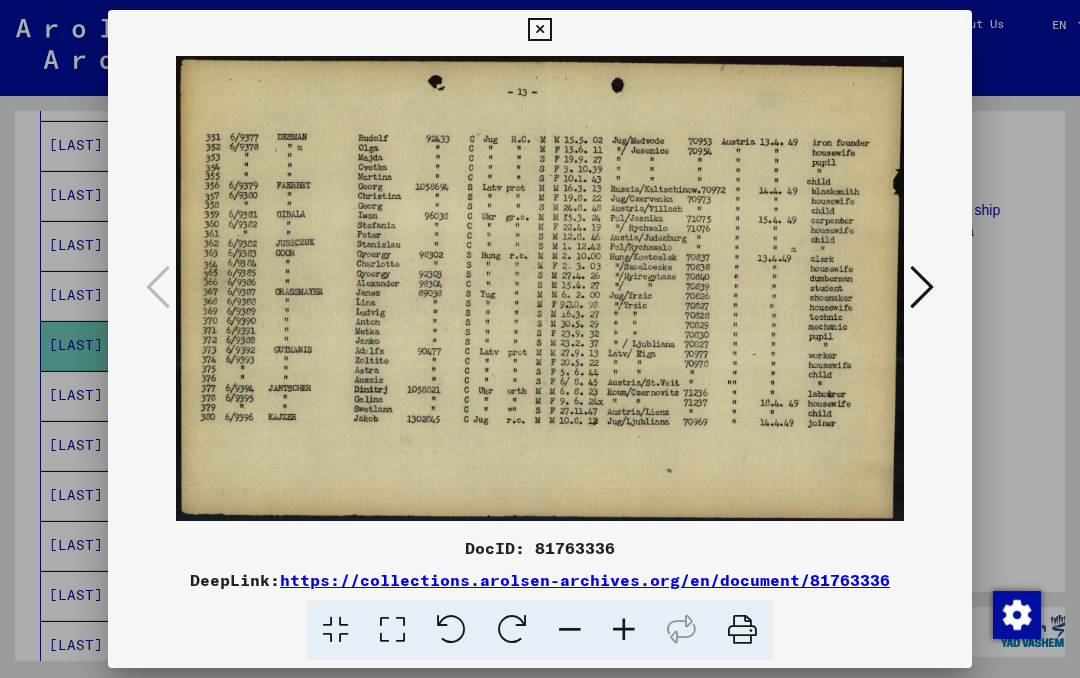 scroll, scrollTop: 0, scrollLeft: 0, axis: both 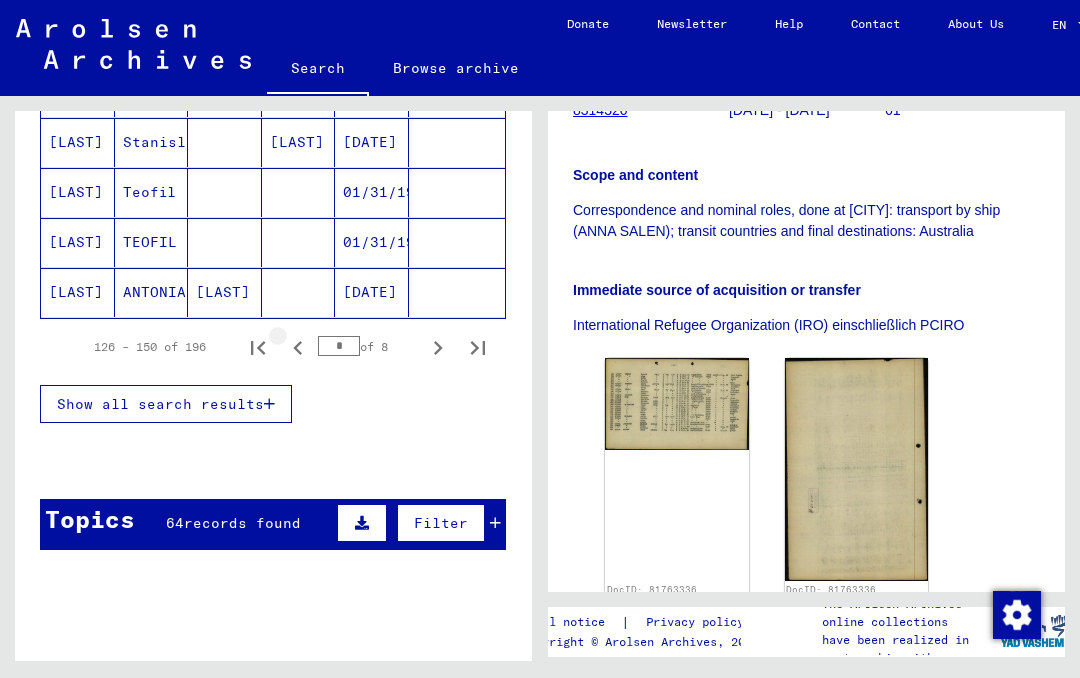 click 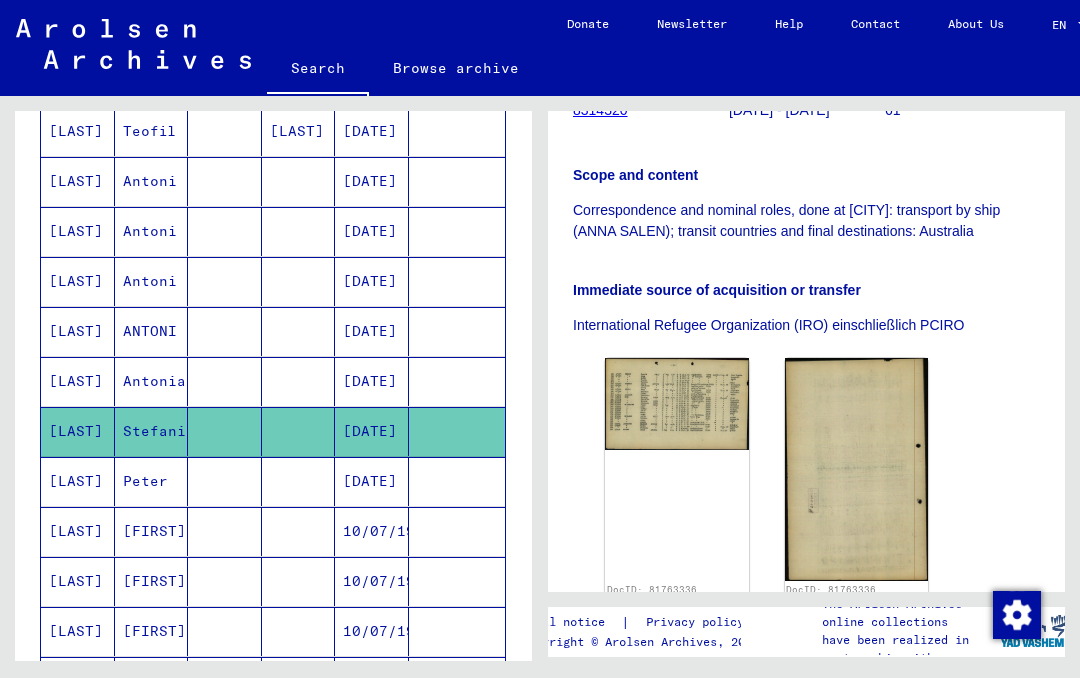 scroll, scrollTop: 847, scrollLeft: 0, axis: vertical 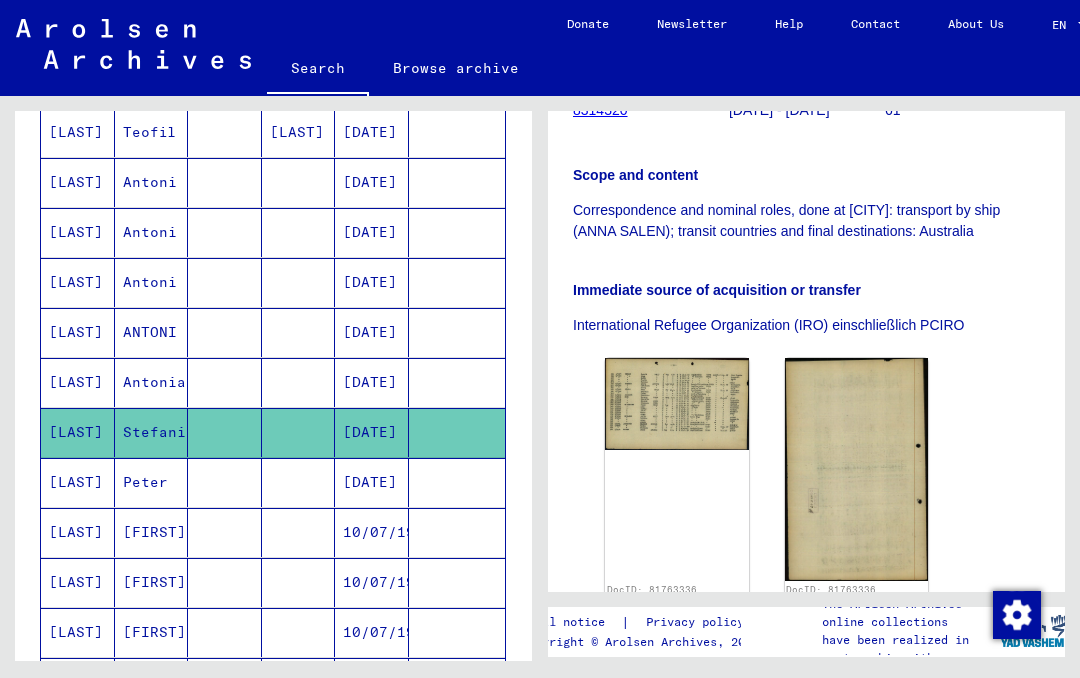 click 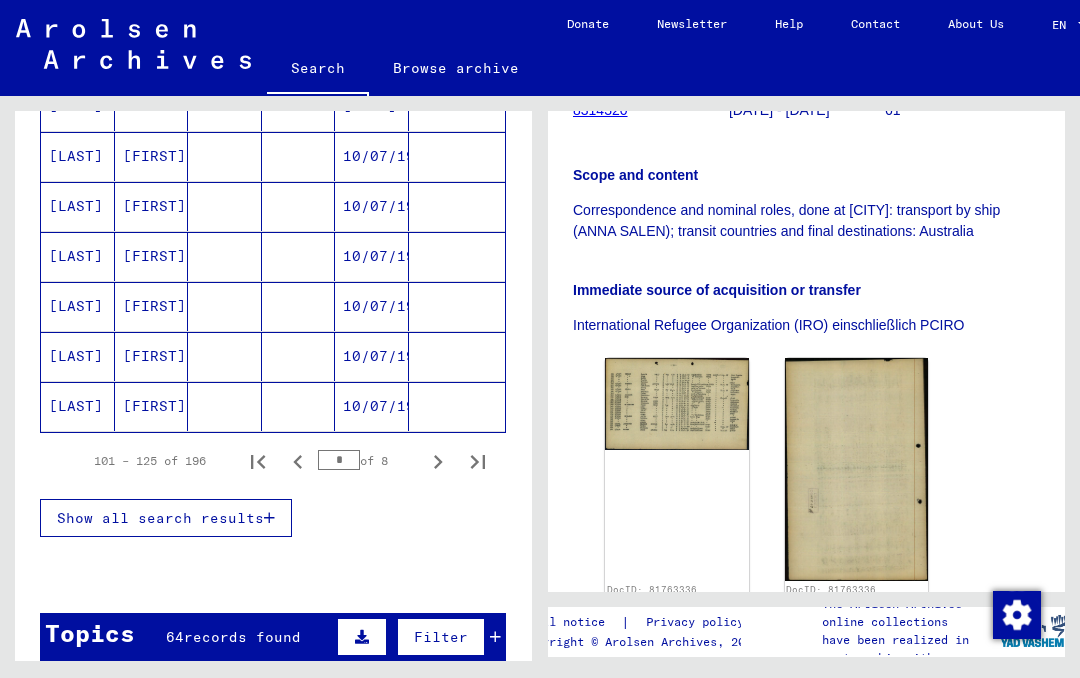 scroll, scrollTop: 1224, scrollLeft: 0, axis: vertical 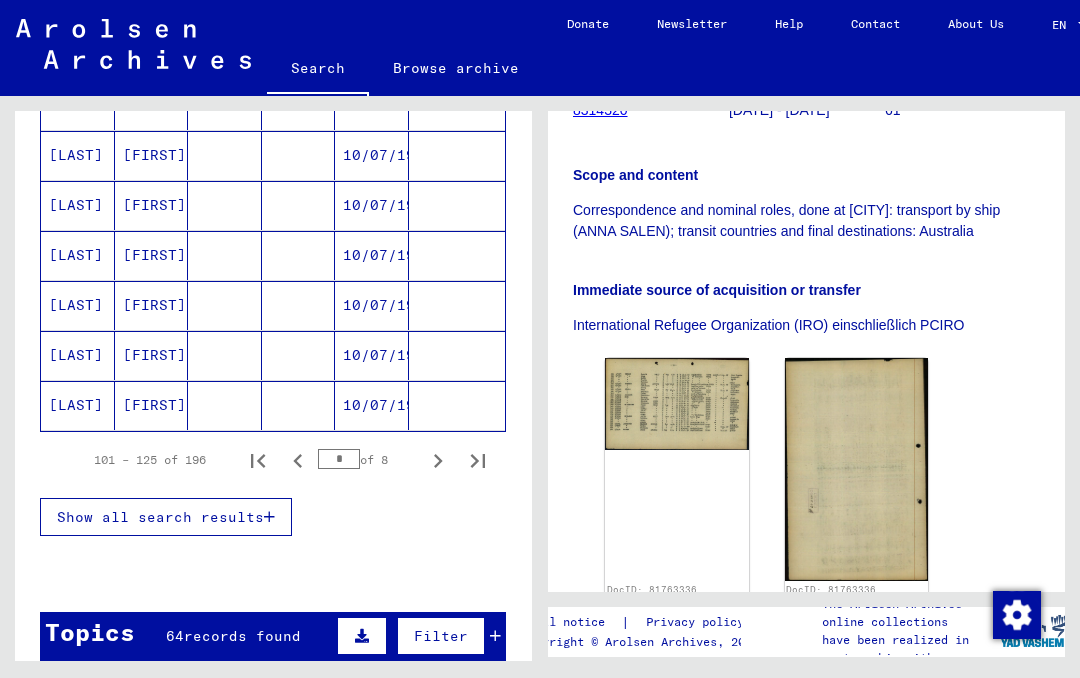 click 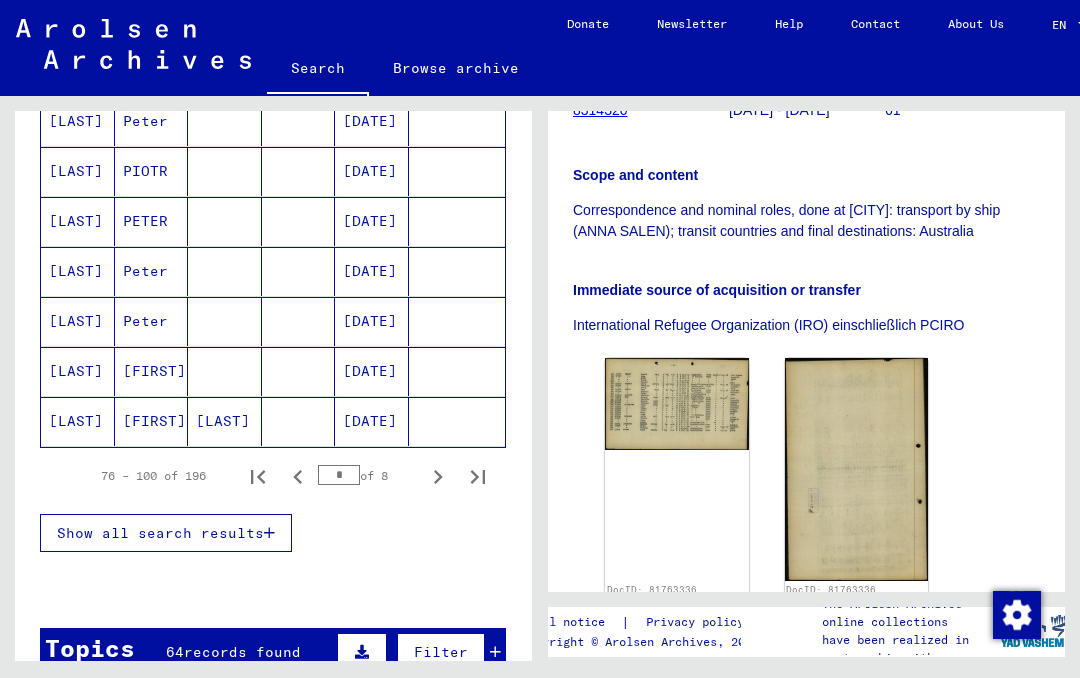 scroll, scrollTop: 1210, scrollLeft: 0, axis: vertical 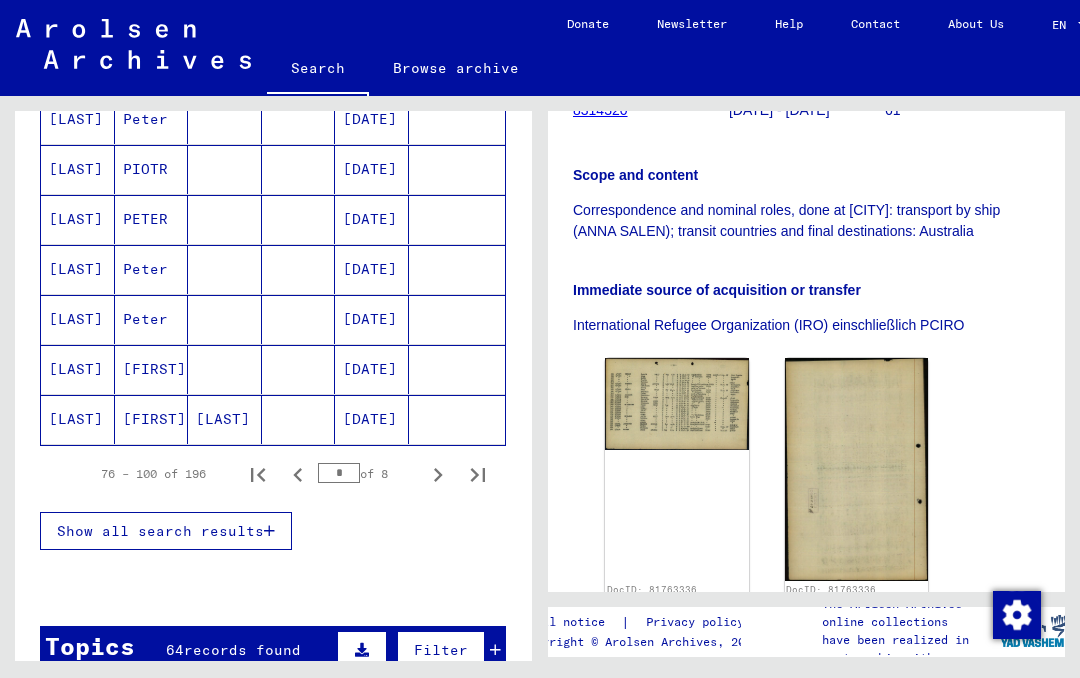 click 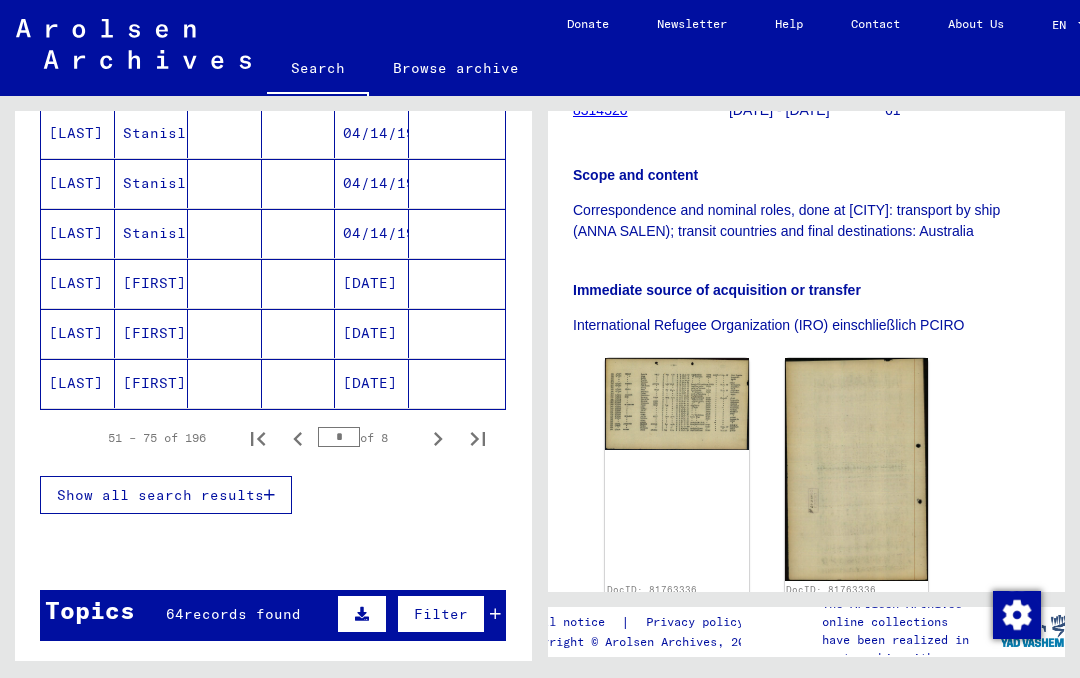 scroll, scrollTop: 1248, scrollLeft: 0, axis: vertical 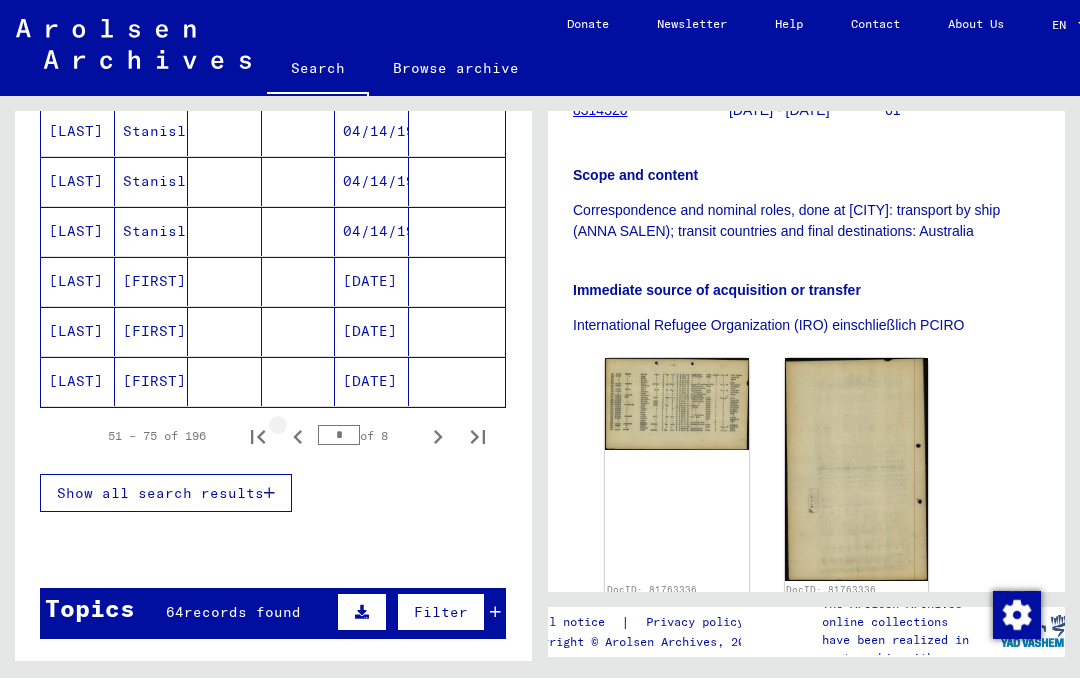click 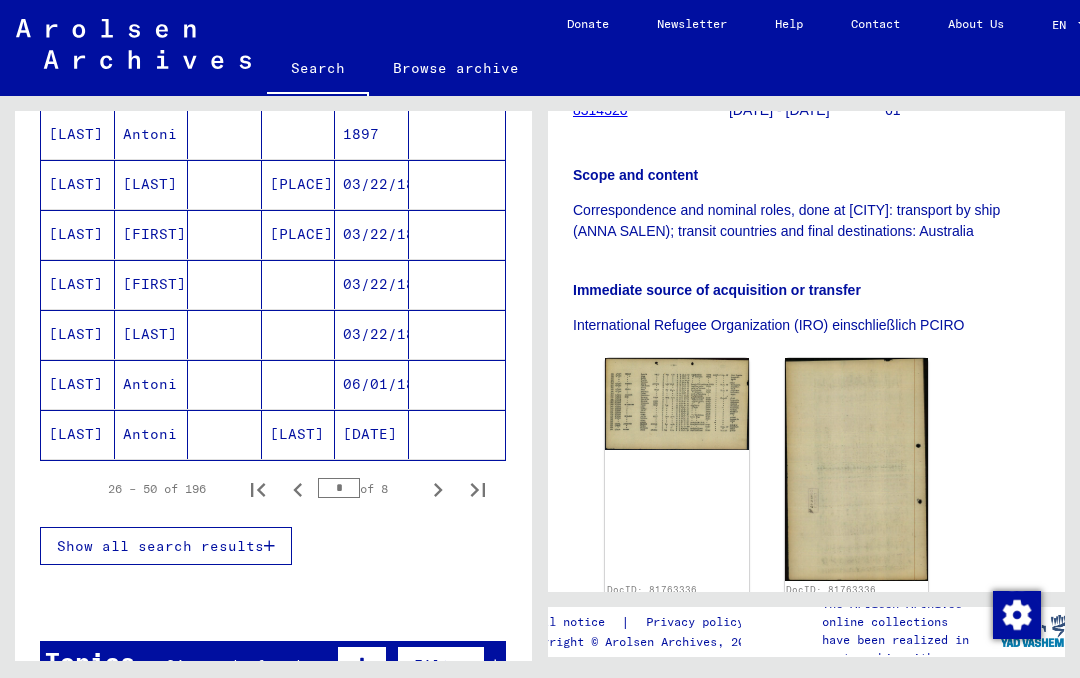 scroll, scrollTop: 1208, scrollLeft: 0, axis: vertical 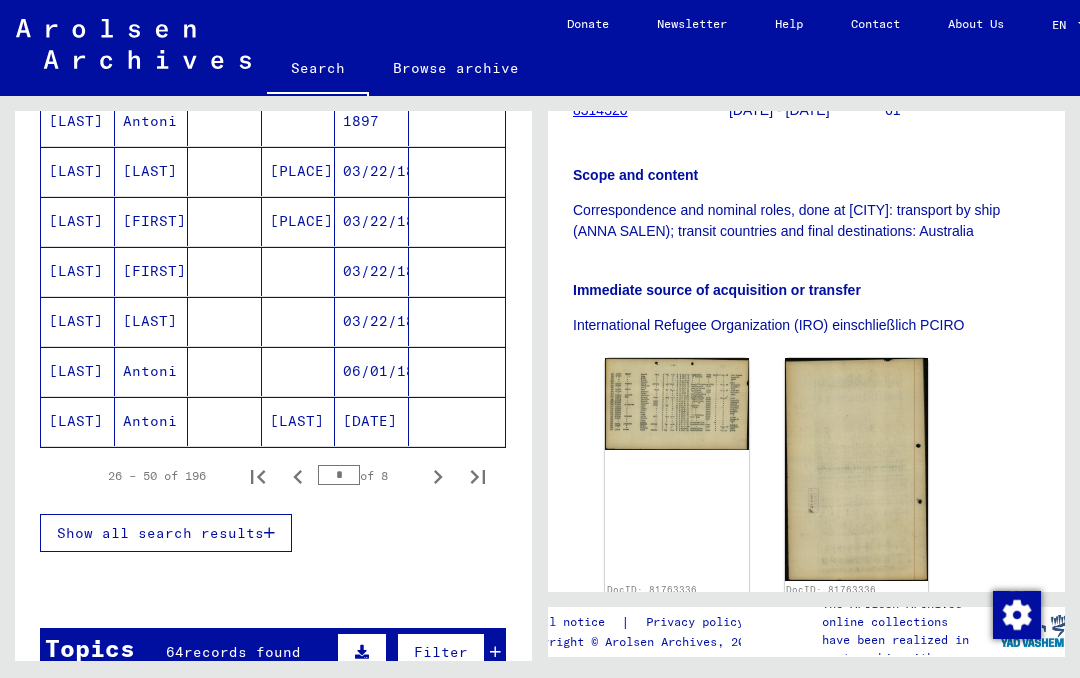 click 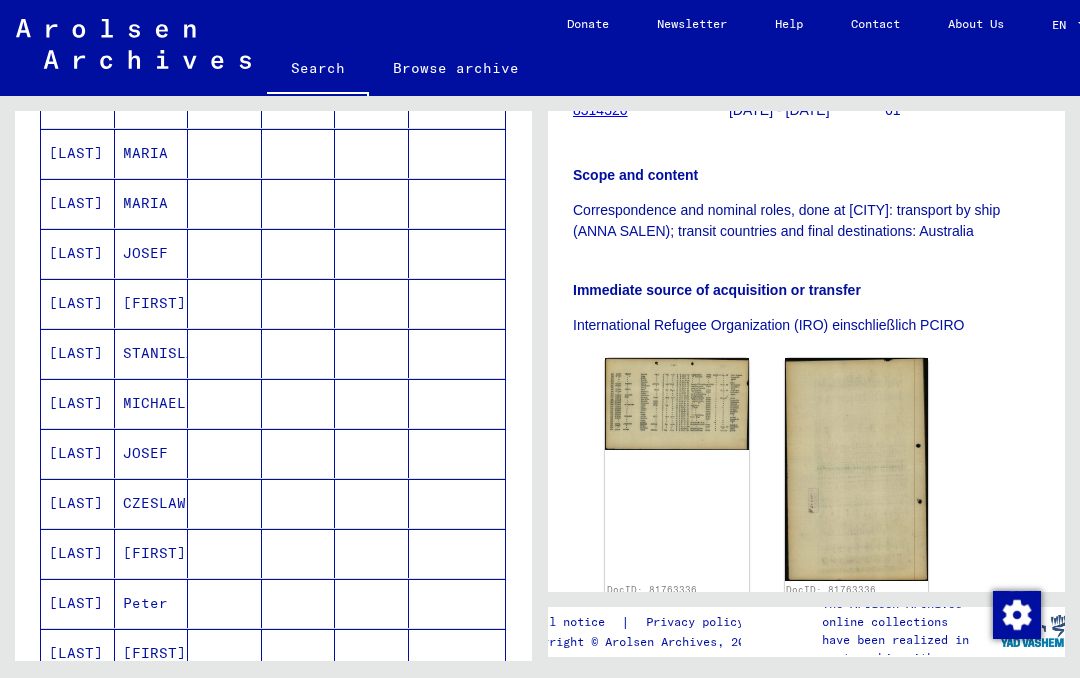 scroll, scrollTop: 975, scrollLeft: 0, axis: vertical 